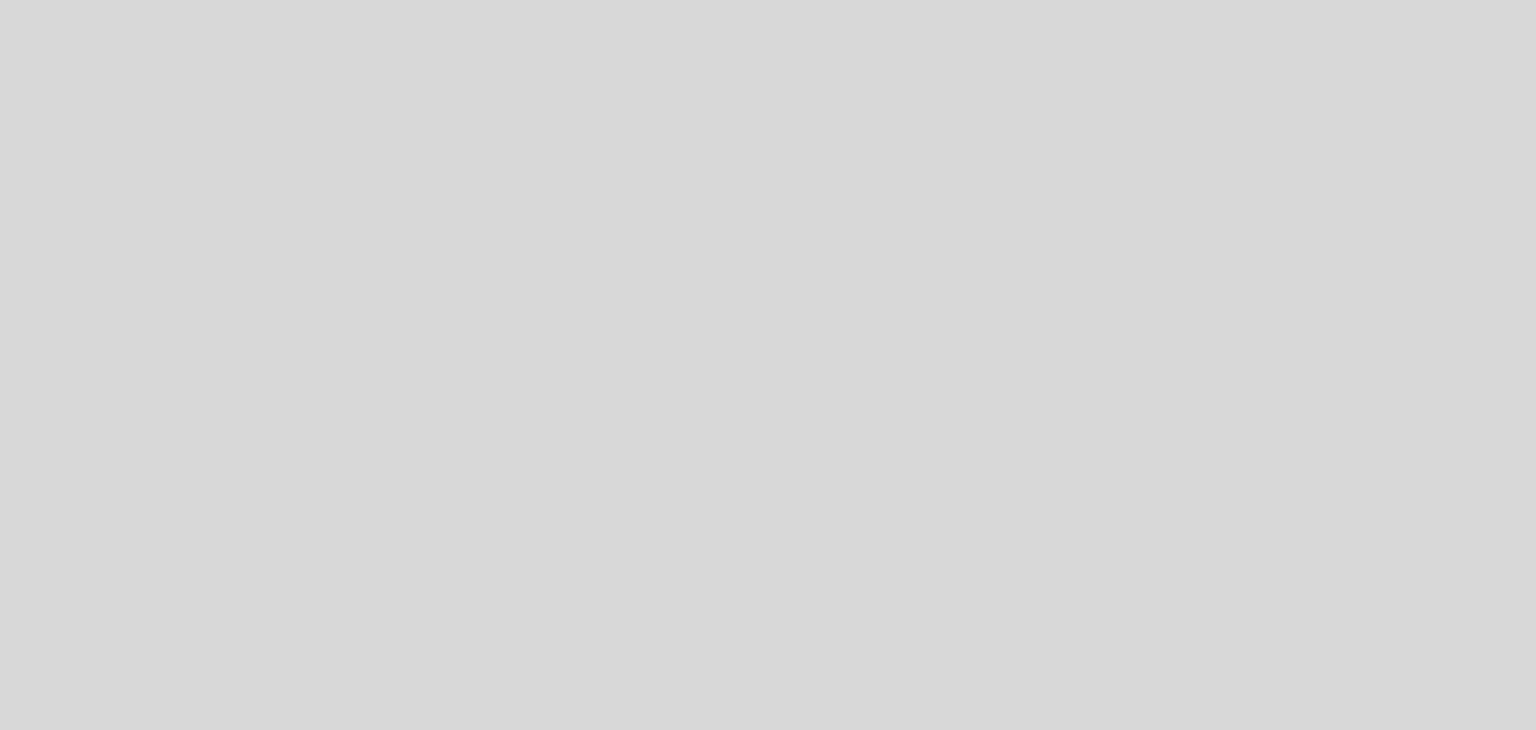 scroll, scrollTop: 0, scrollLeft: 0, axis: both 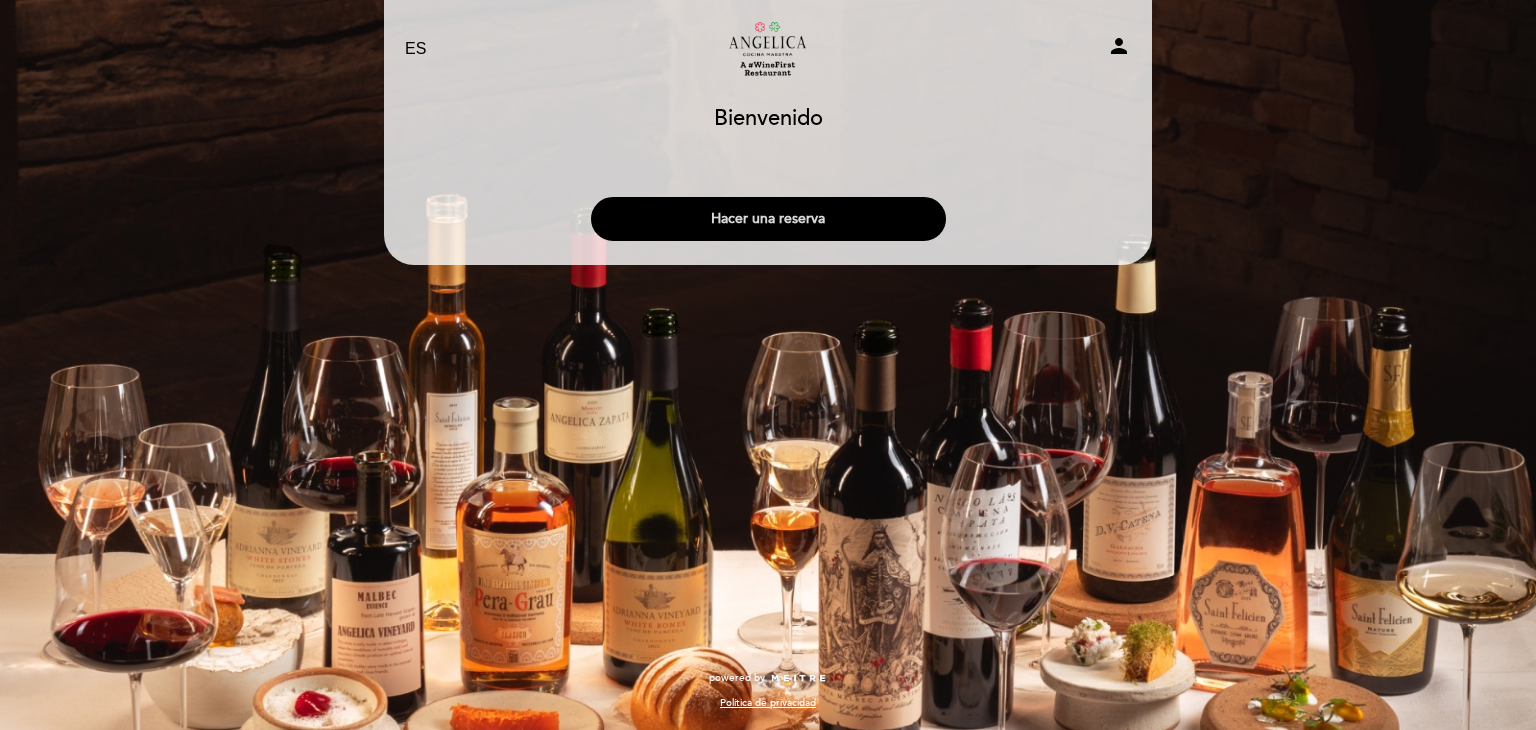 click on "Hacer una reserva" at bounding box center [768, 219] 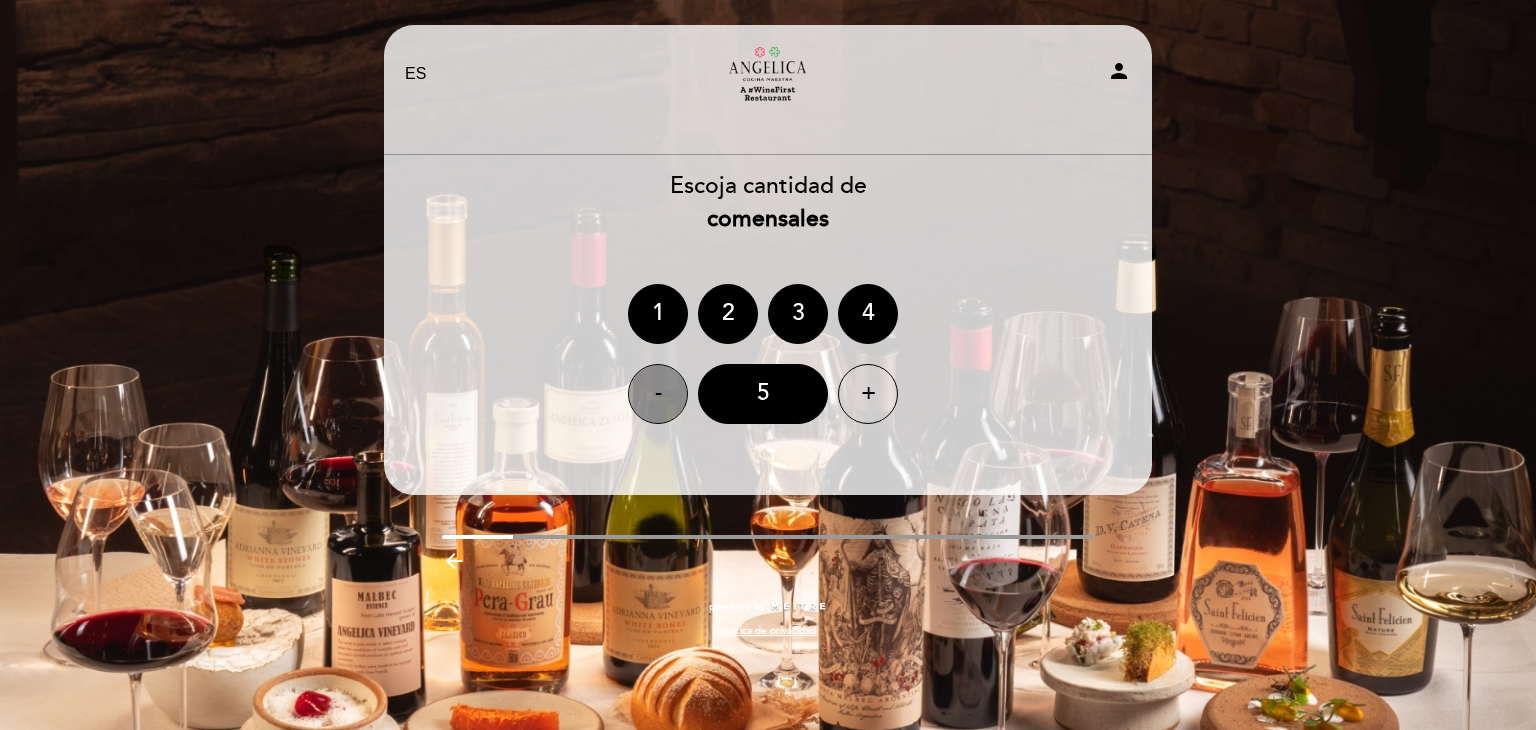 click on "-" at bounding box center (658, 394) 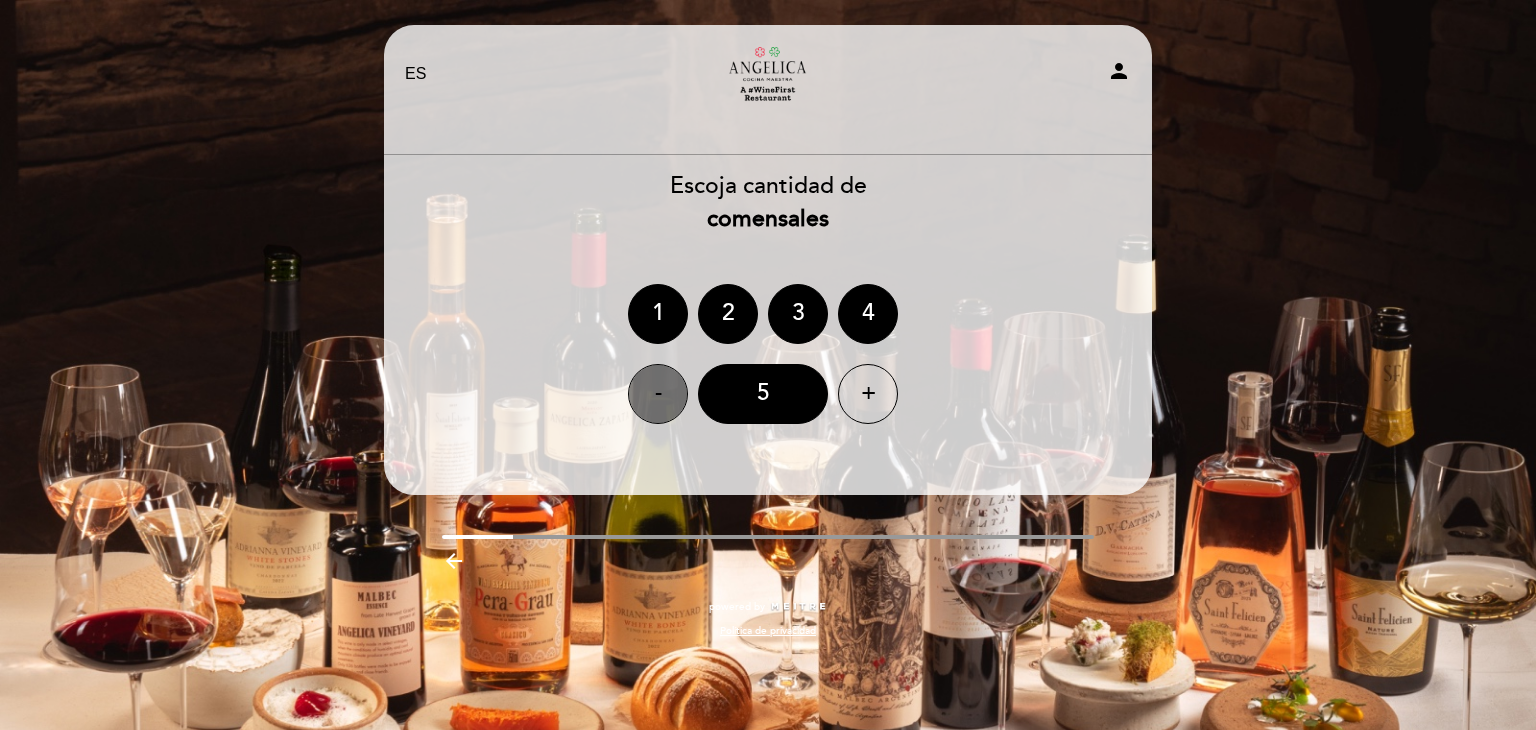click on "-" at bounding box center (658, 394) 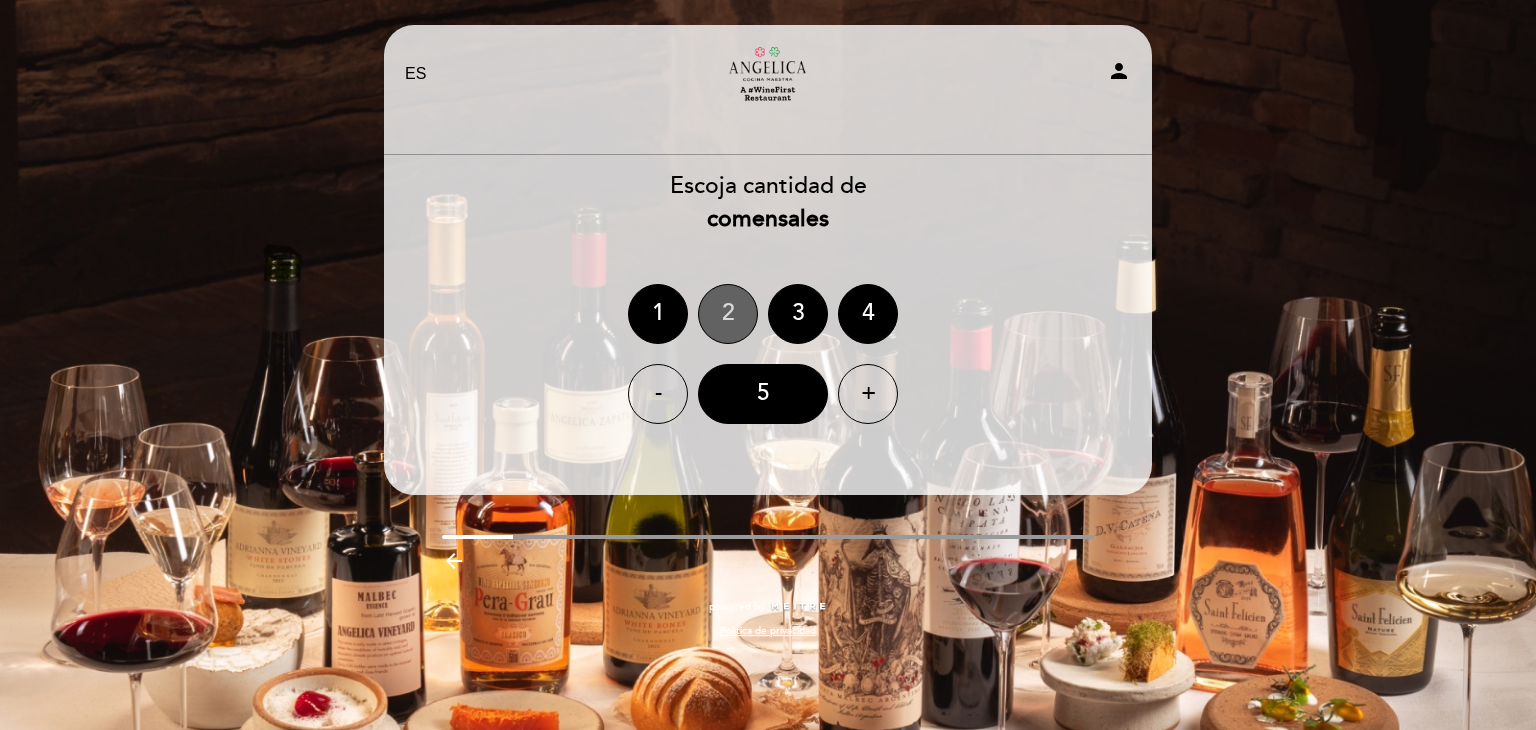 click on "2" at bounding box center (728, 314) 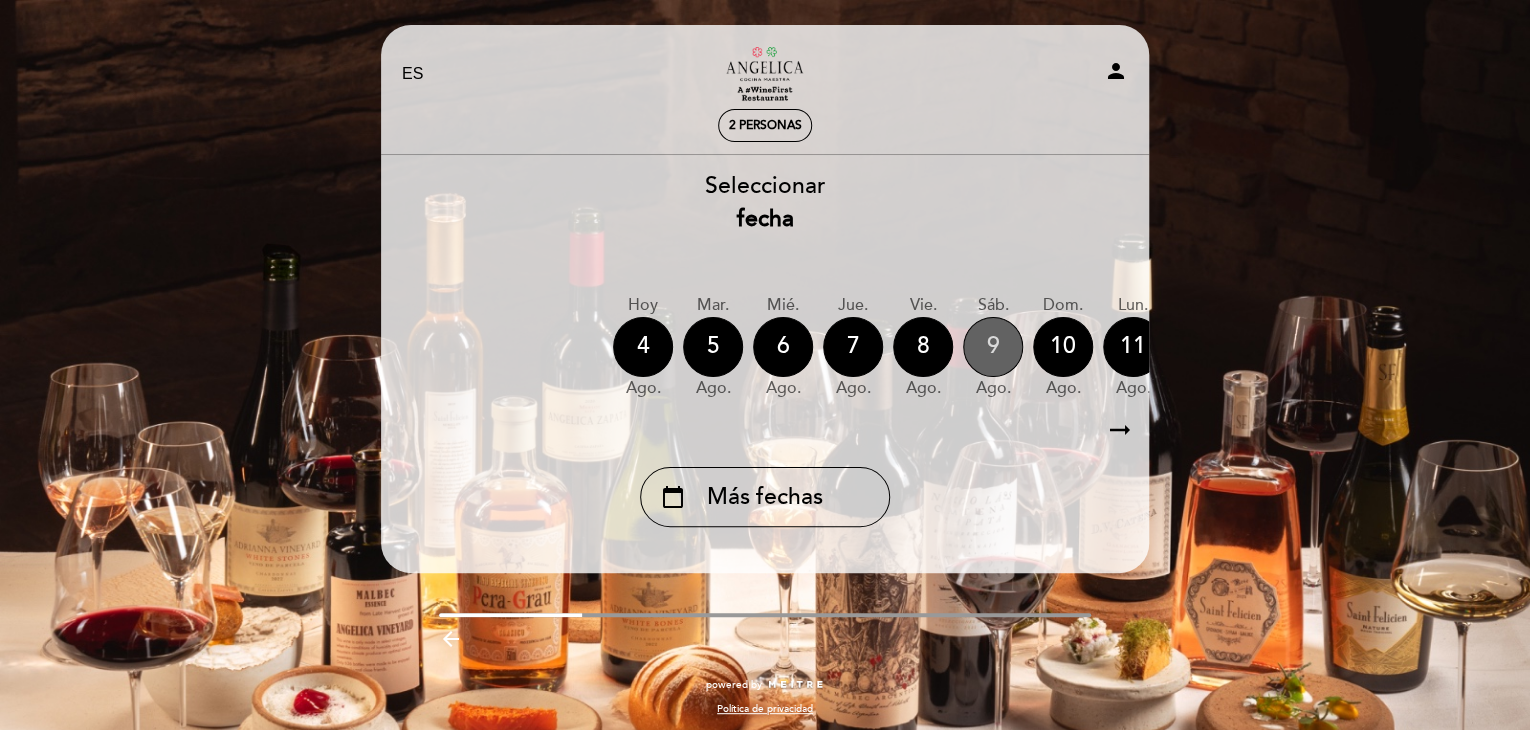 click on "9" at bounding box center (993, 347) 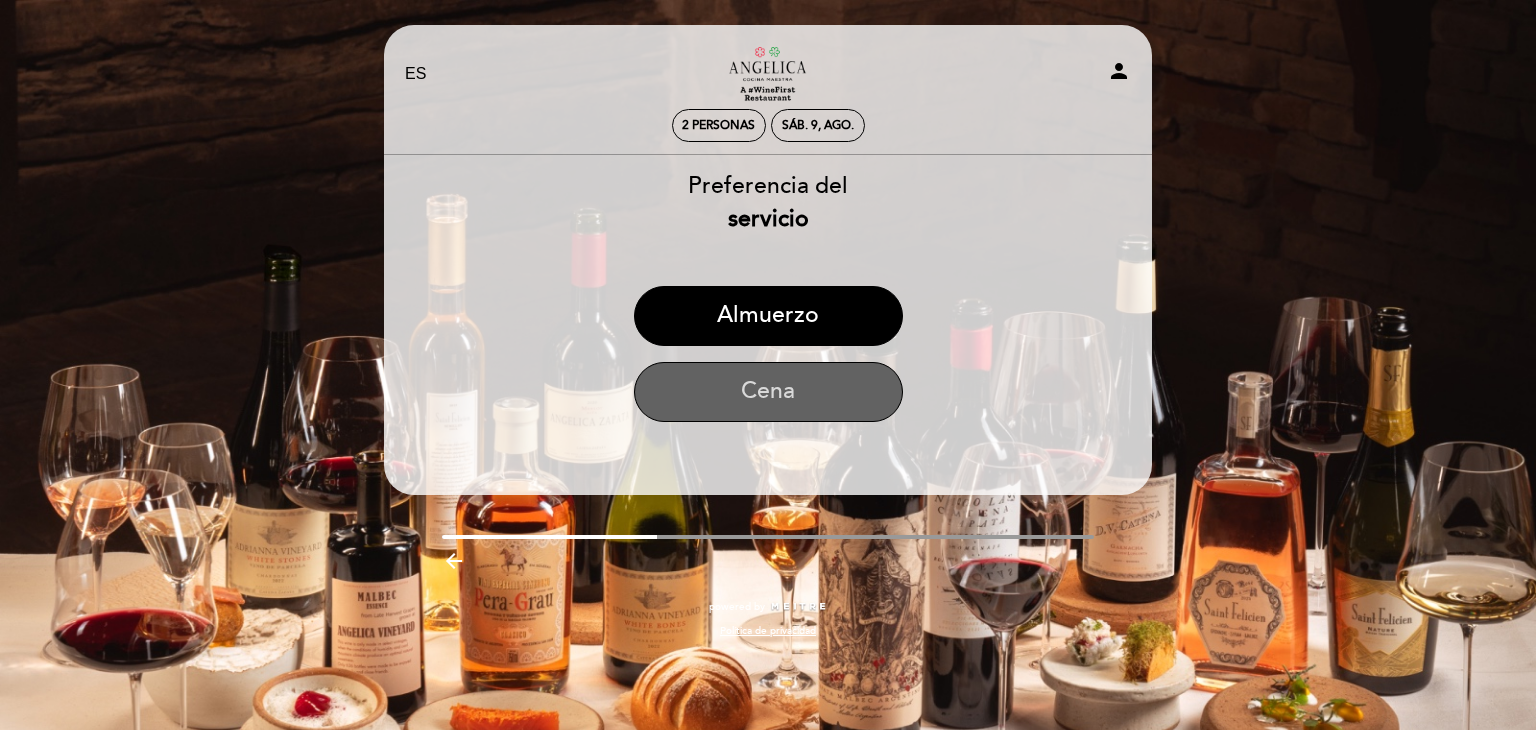 click on "Cena" at bounding box center (768, 392) 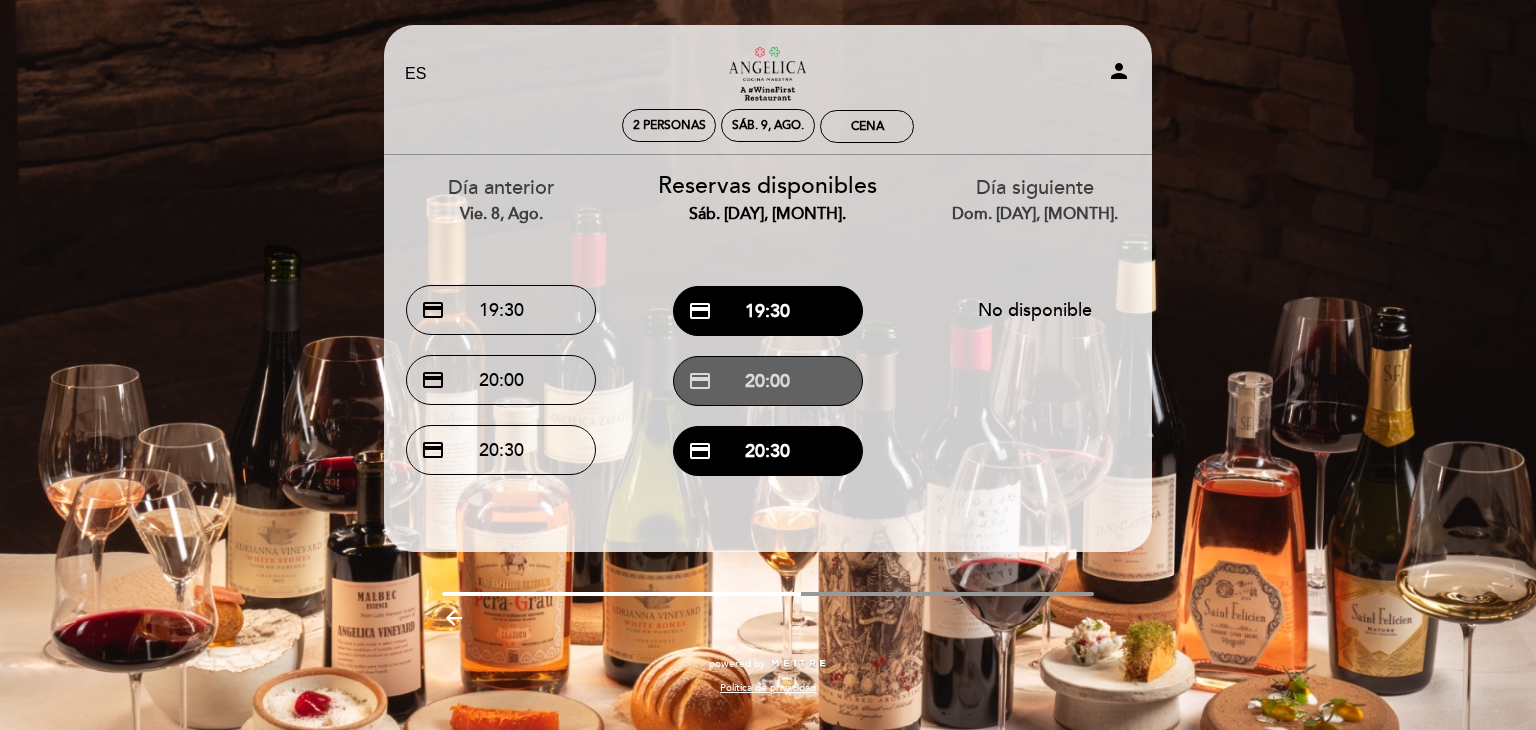 click on "credit_card
20:00" at bounding box center (768, 381) 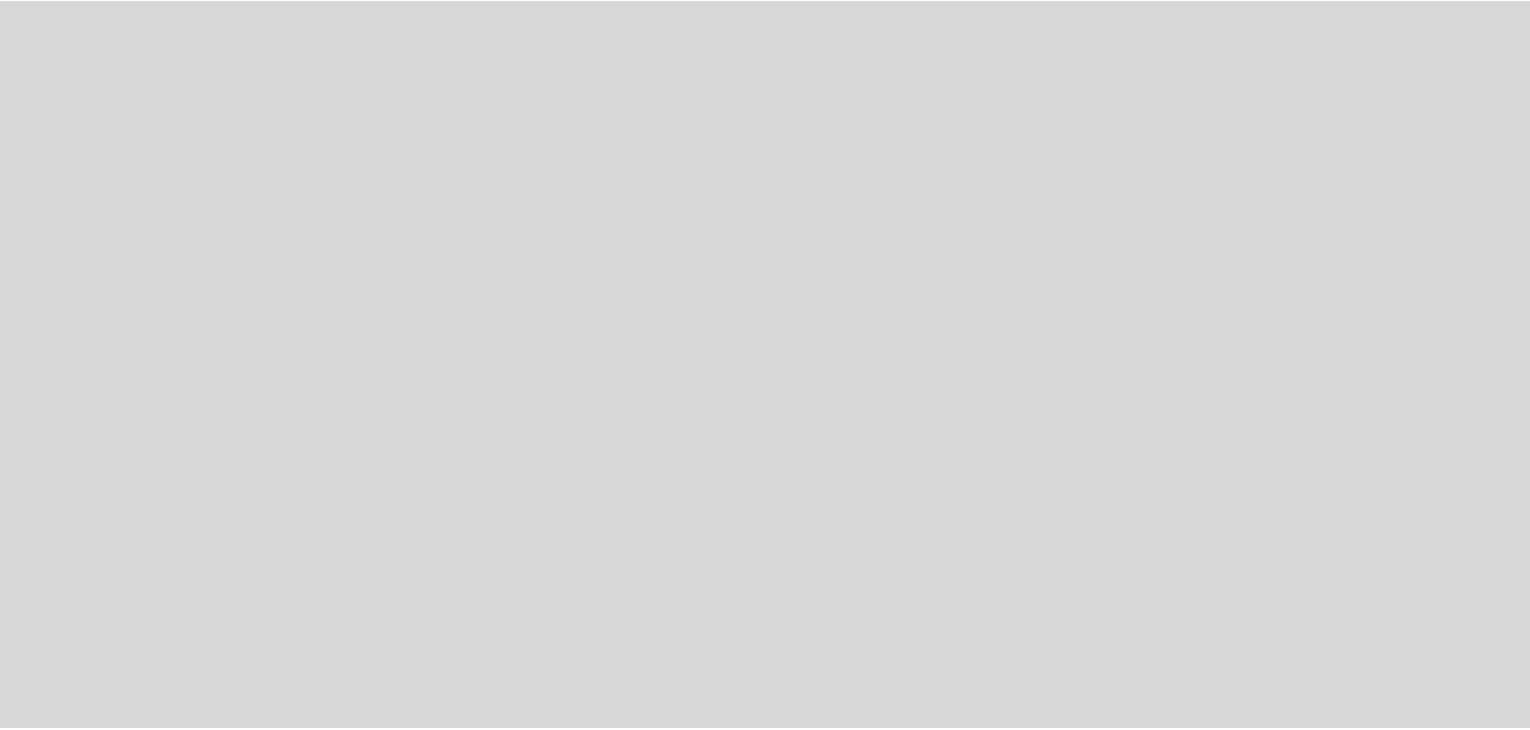 scroll, scrollTop: 0, scrollLeft: 0, axis: both 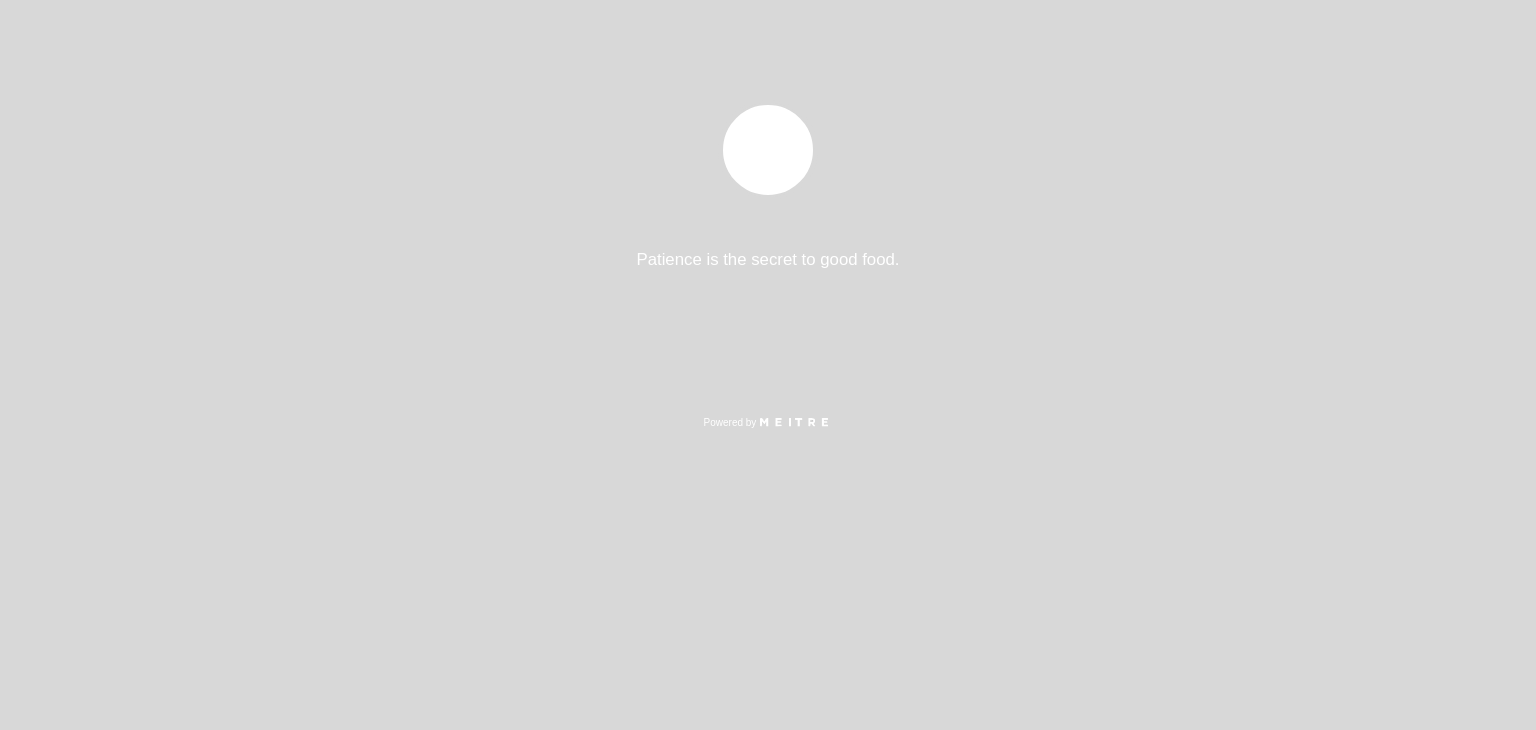 select on "es" 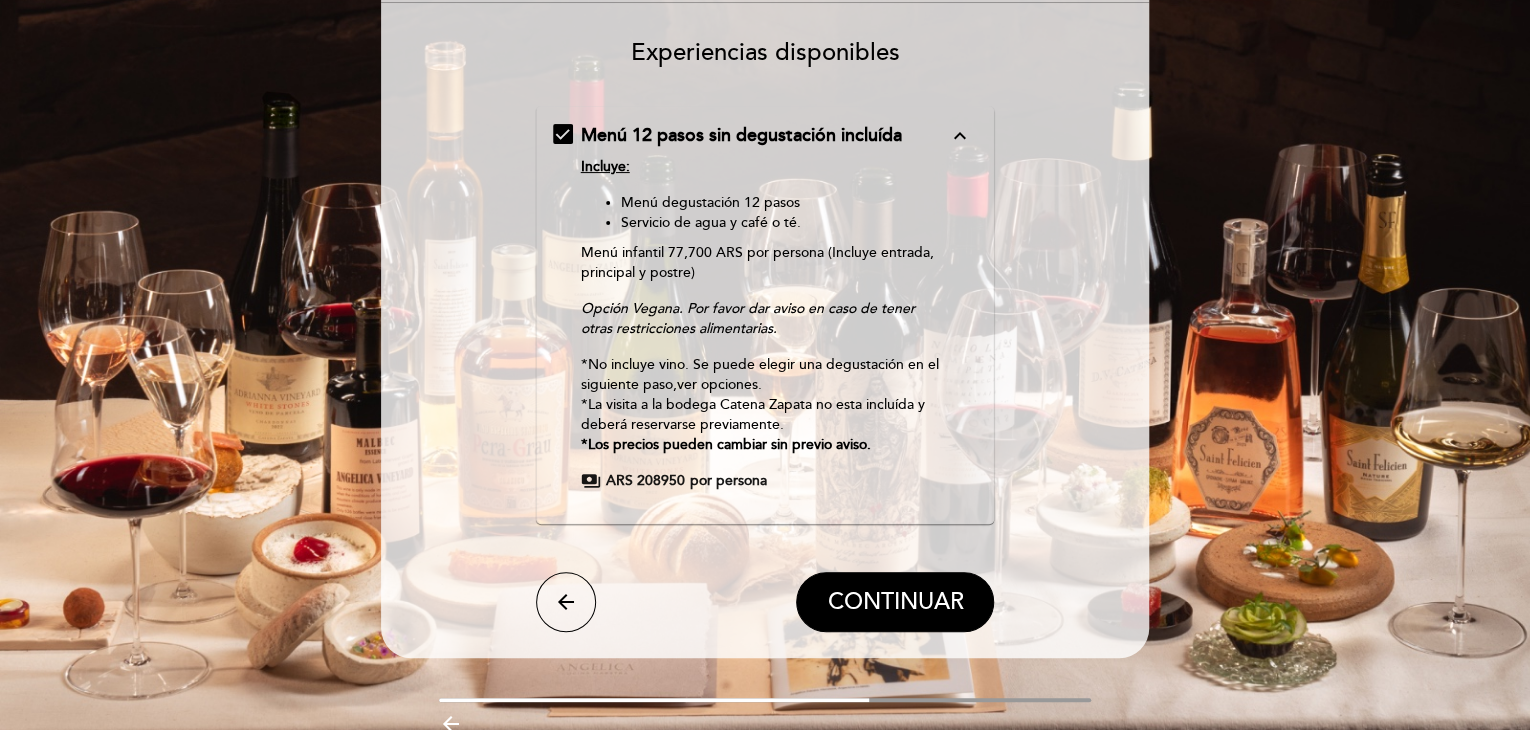 scroll, scrollTop: 144, scrollLeft: 0, axis: vertical 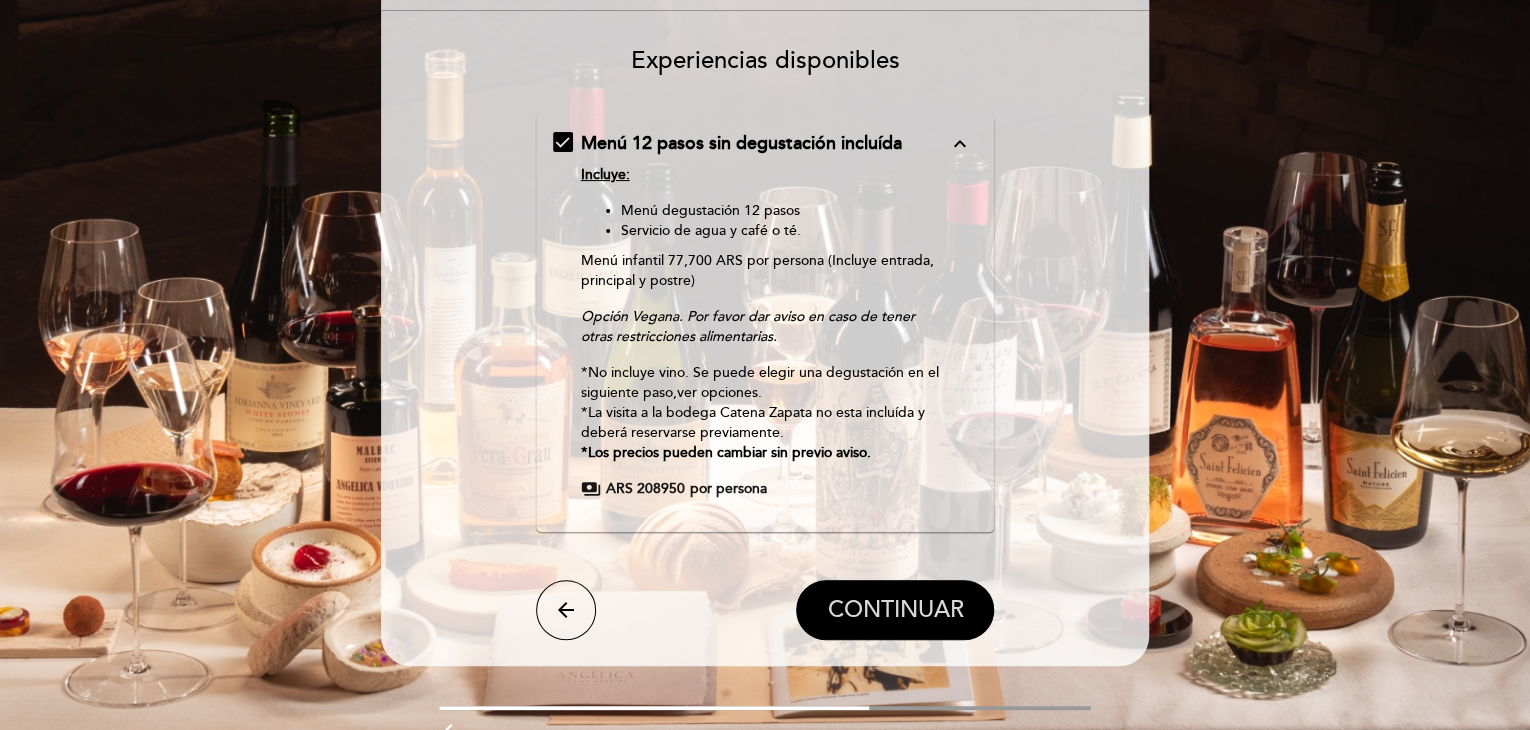 click on "CONTINUAR" at bounding box center (895, 610) 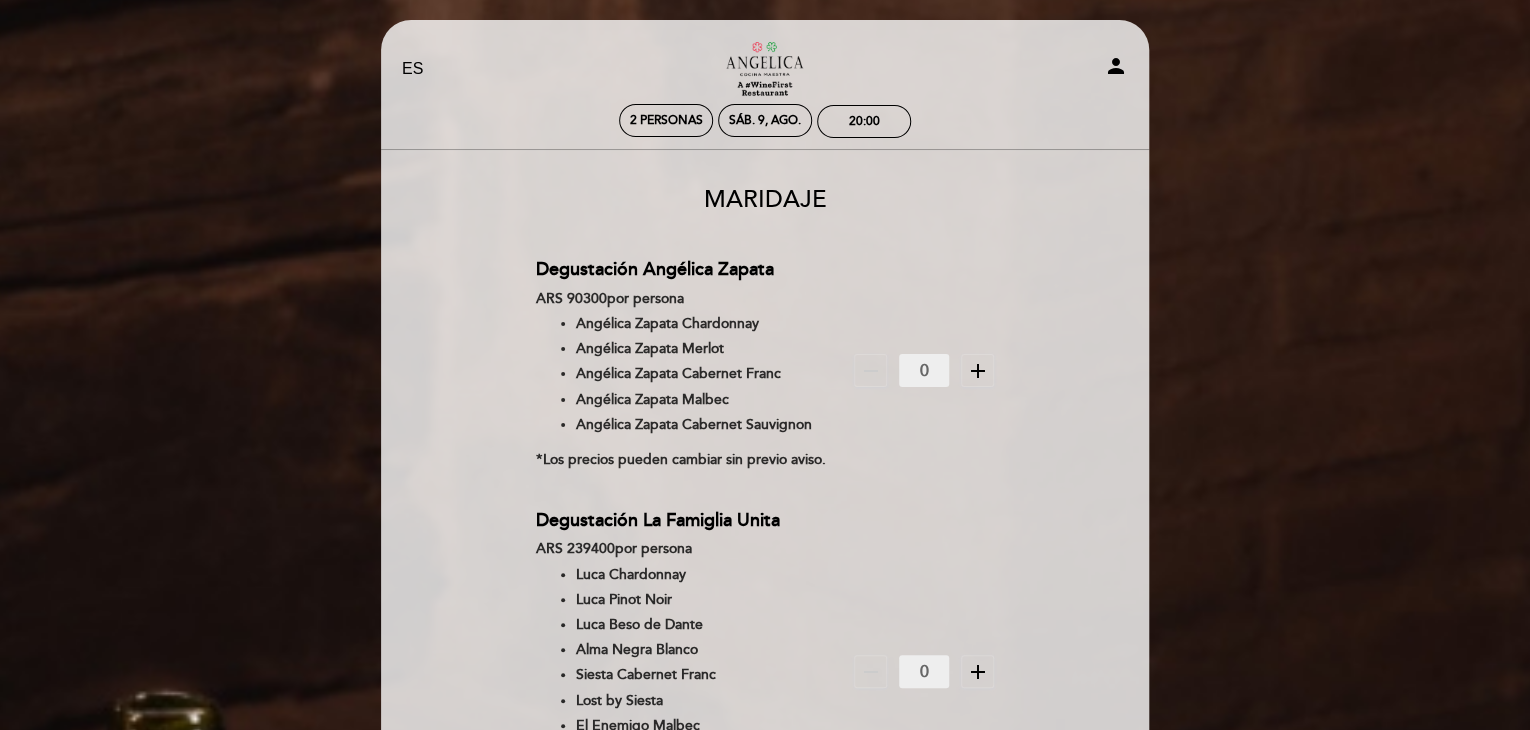 scroll, scrollTop: 0, scrollLeft: 0, axis: both 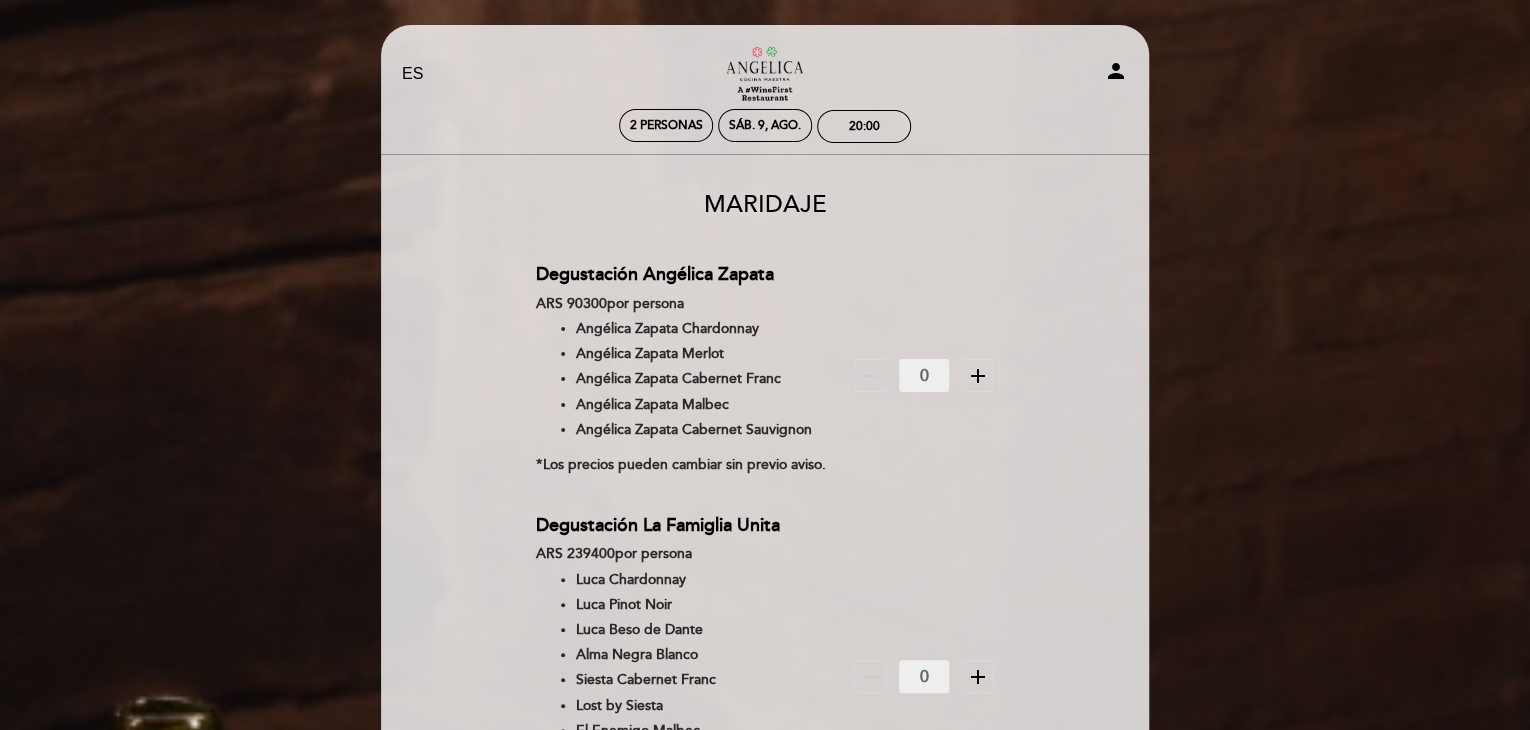 click on "add" at bounding box center (978, 376) 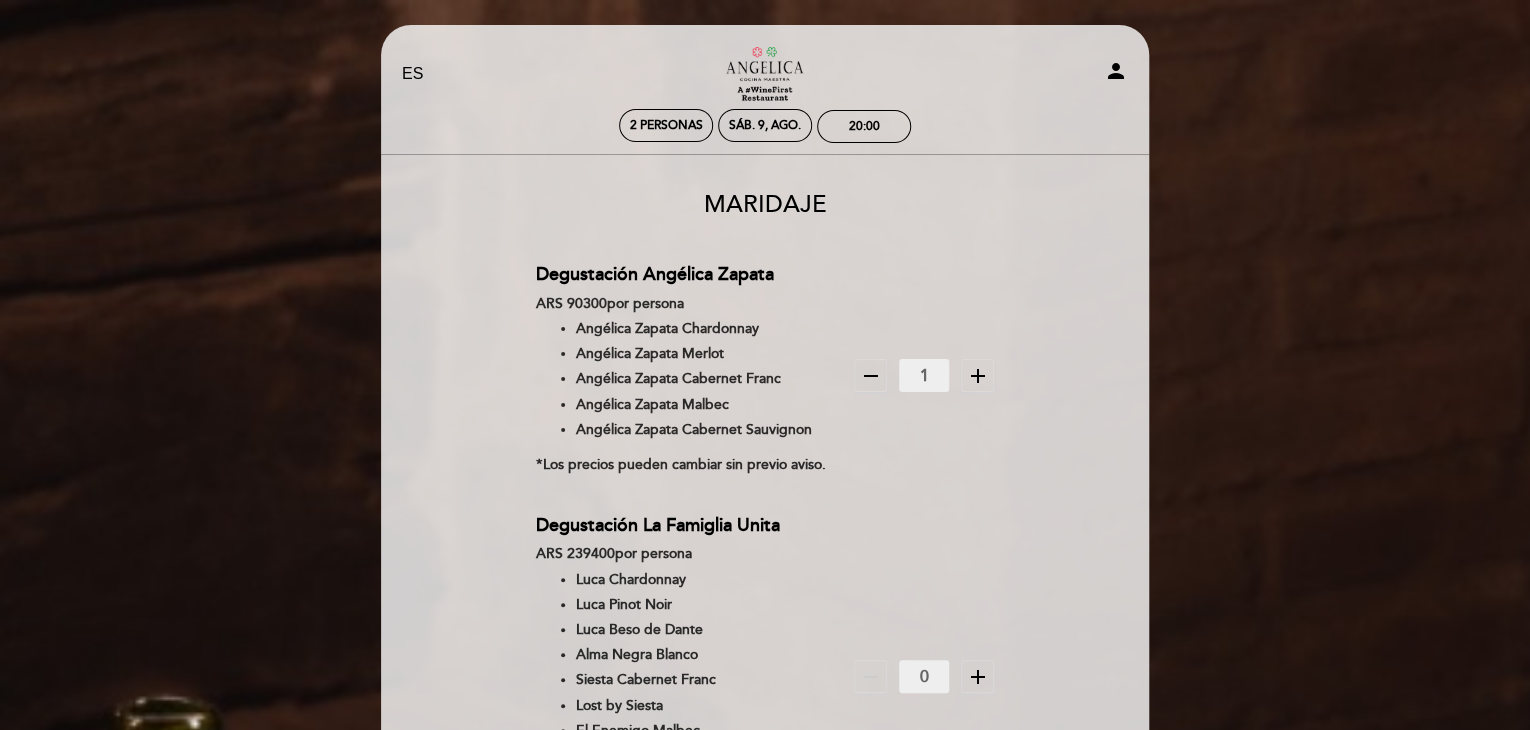 click on "add" at bounding box center (977, 375) 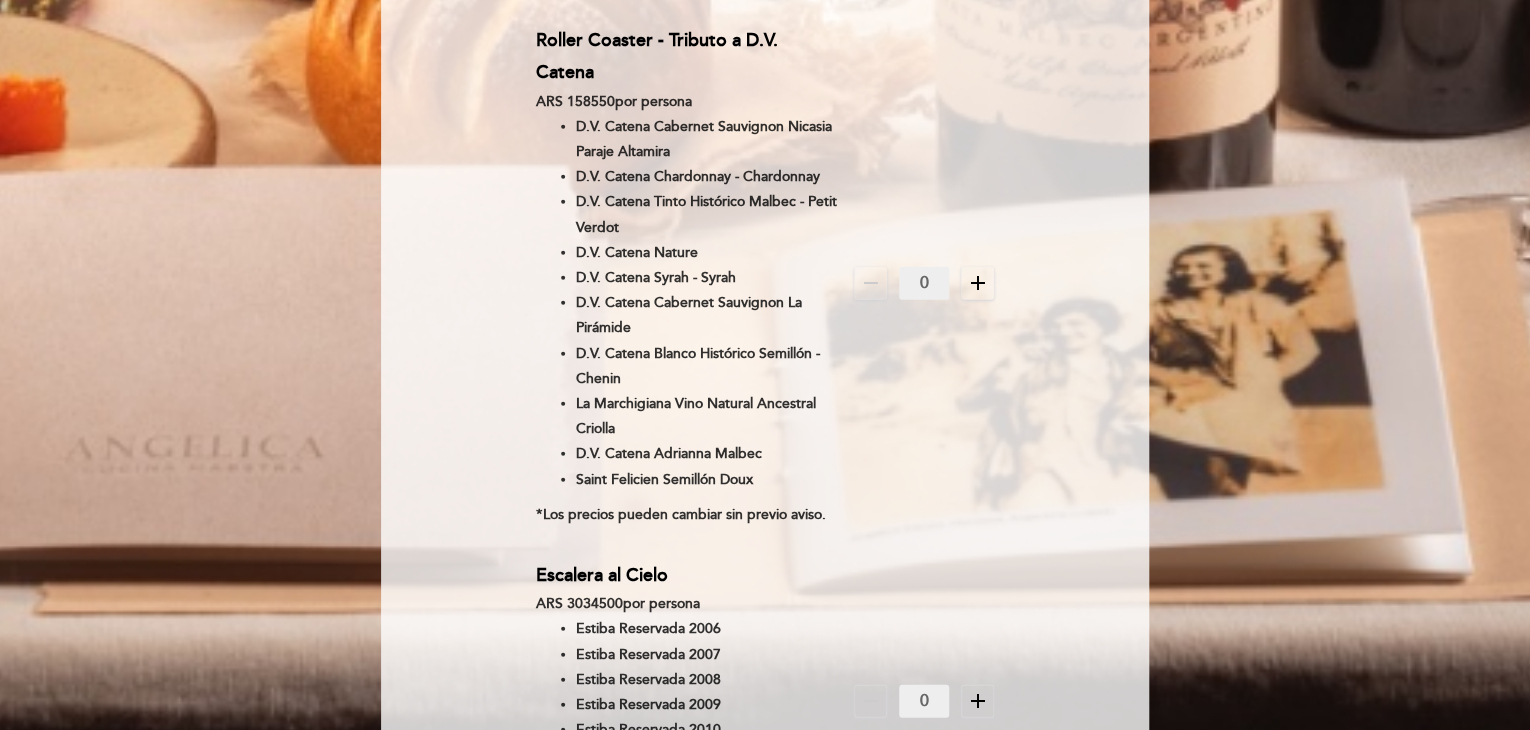 scroll, scrollTop: 2696, scrollLeft: 0, axis: vertical 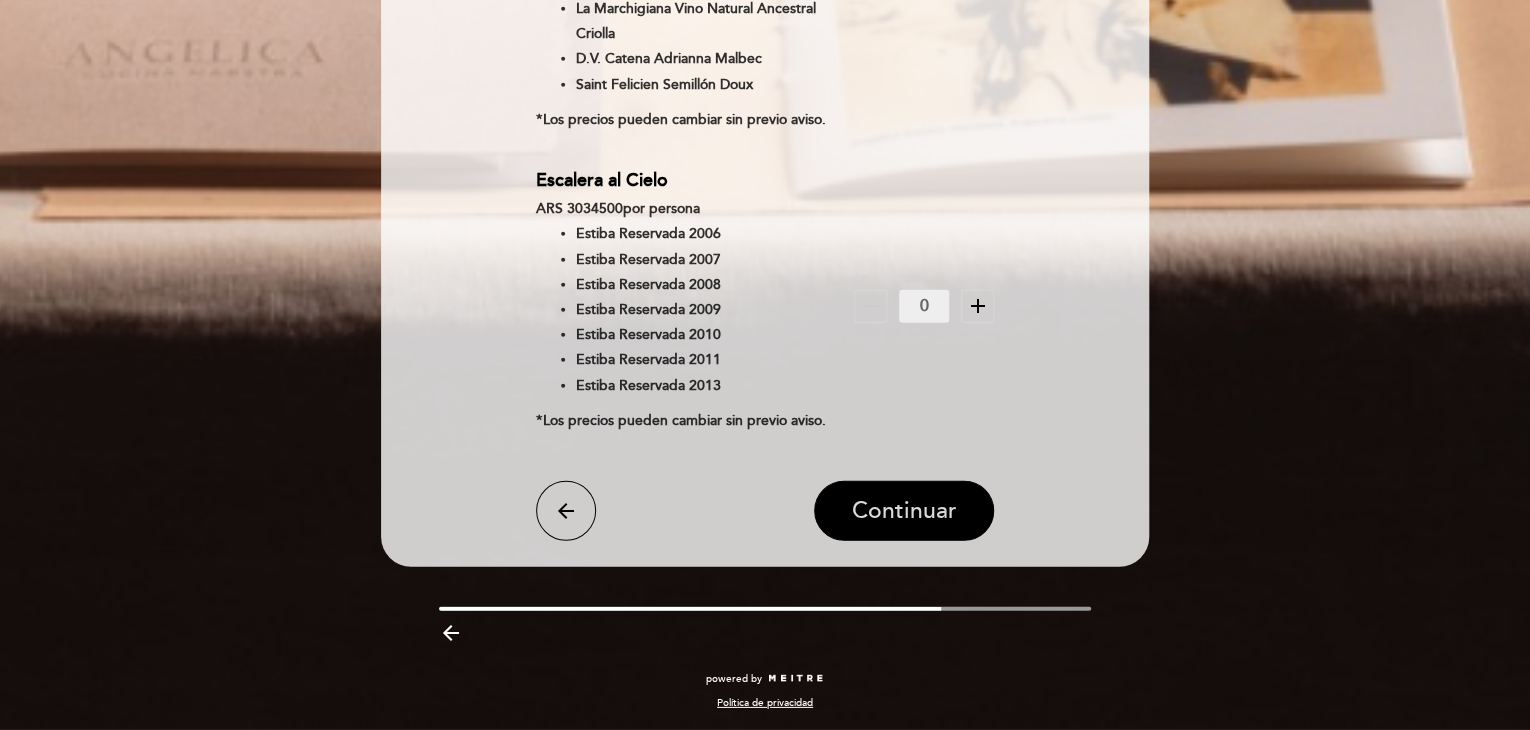 click on "Continuar" at bounding box center (904, 511) 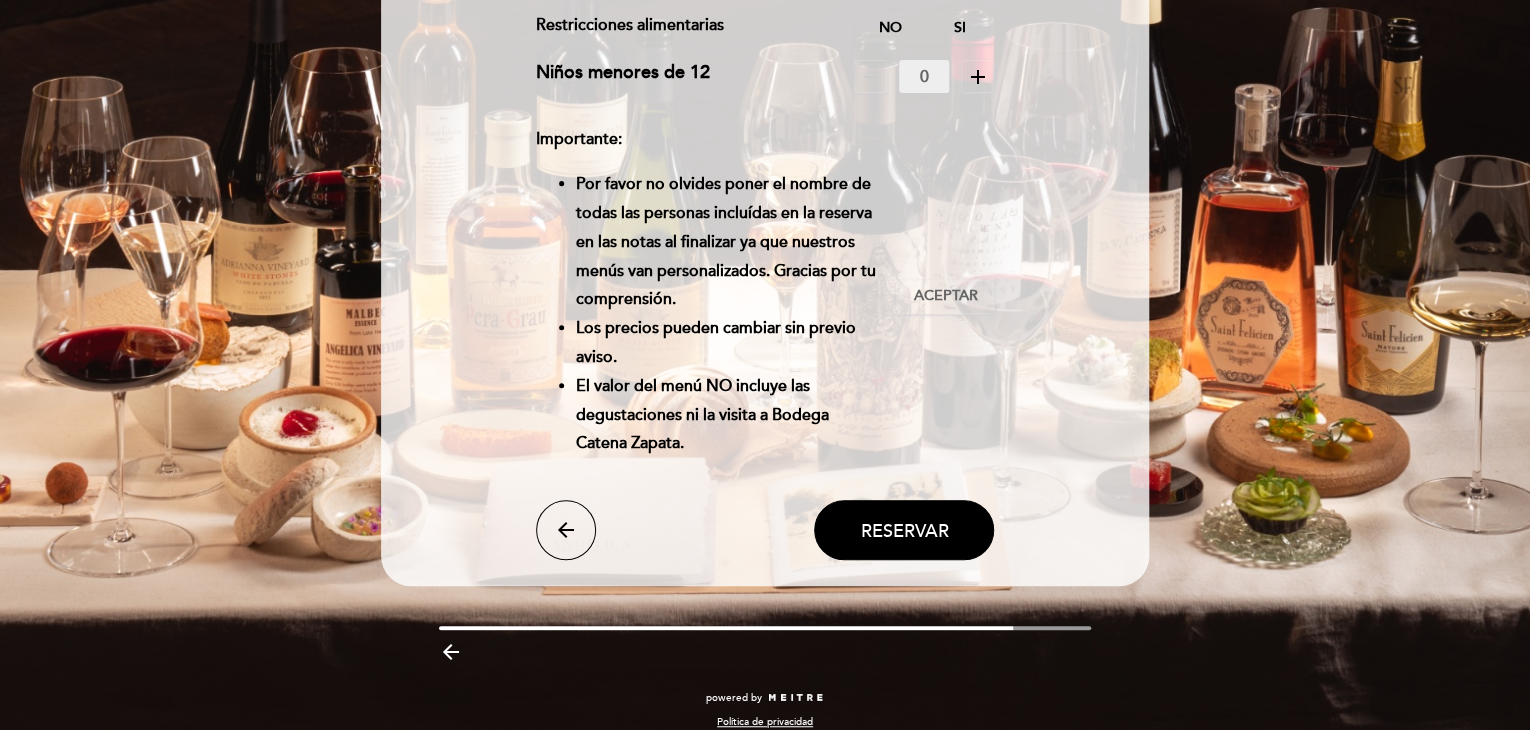scroll, scrollTop: 316, scrollLeft: 0, axis: vertical 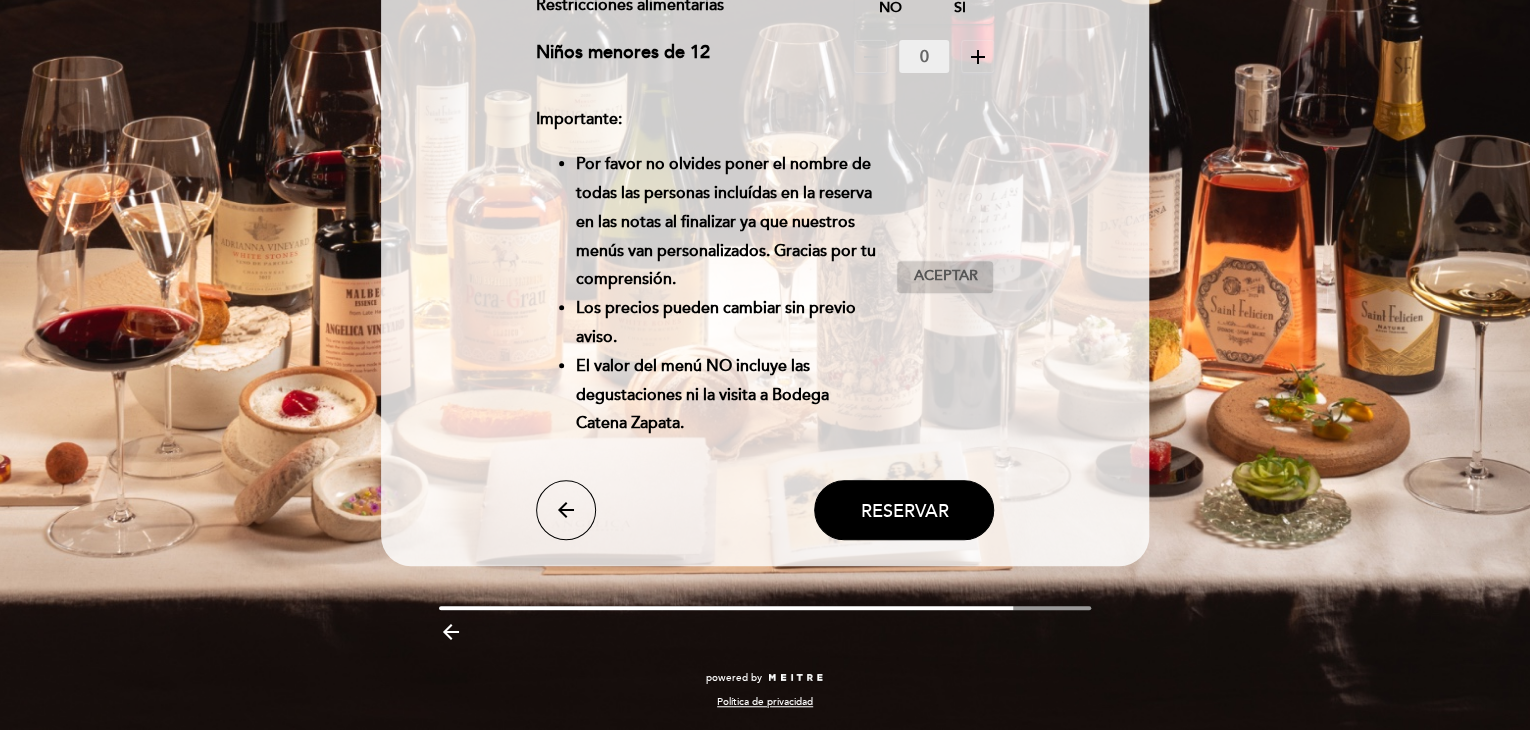 click on "Aceptar" at bounding box center (945, 276) 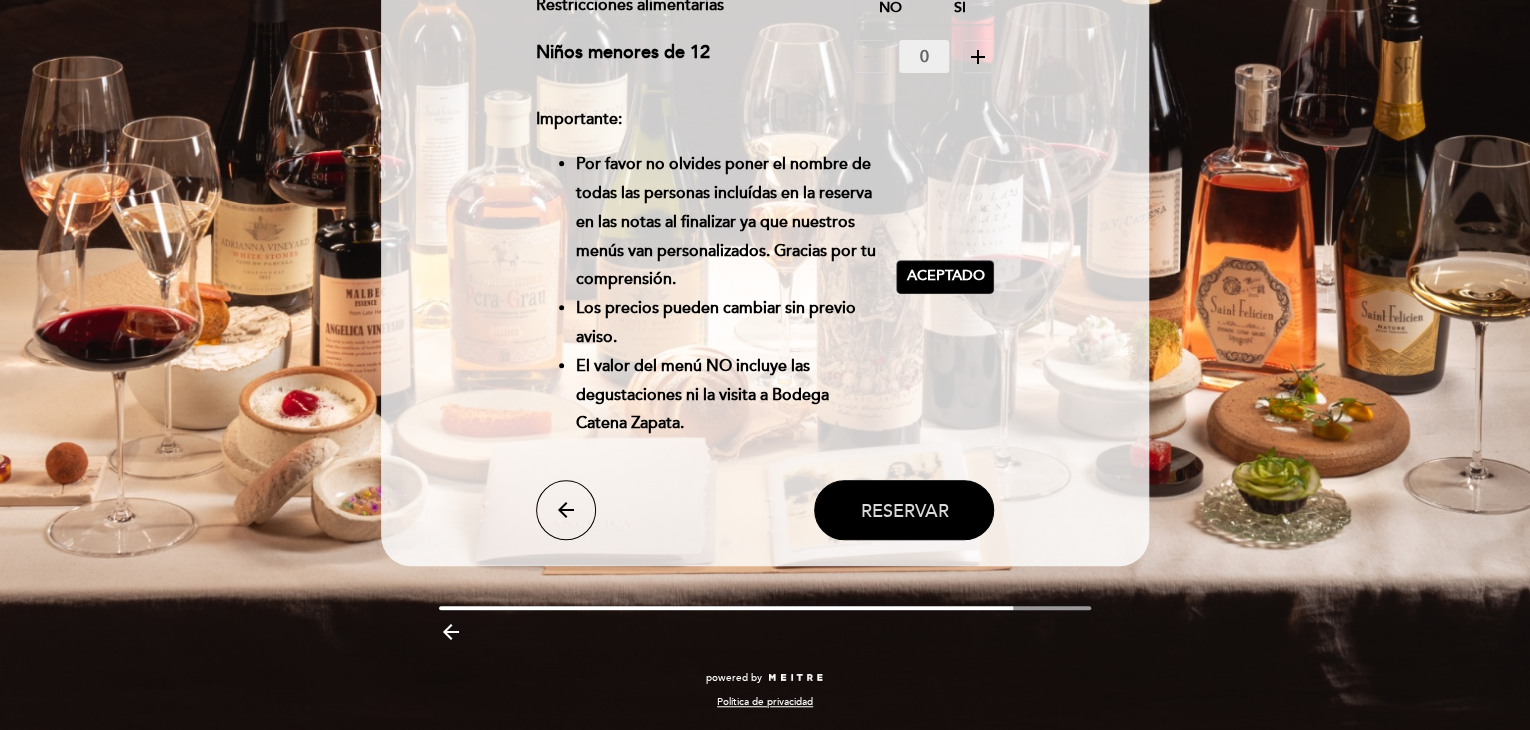 click on "Reservar" at bounding box center [904, 510] 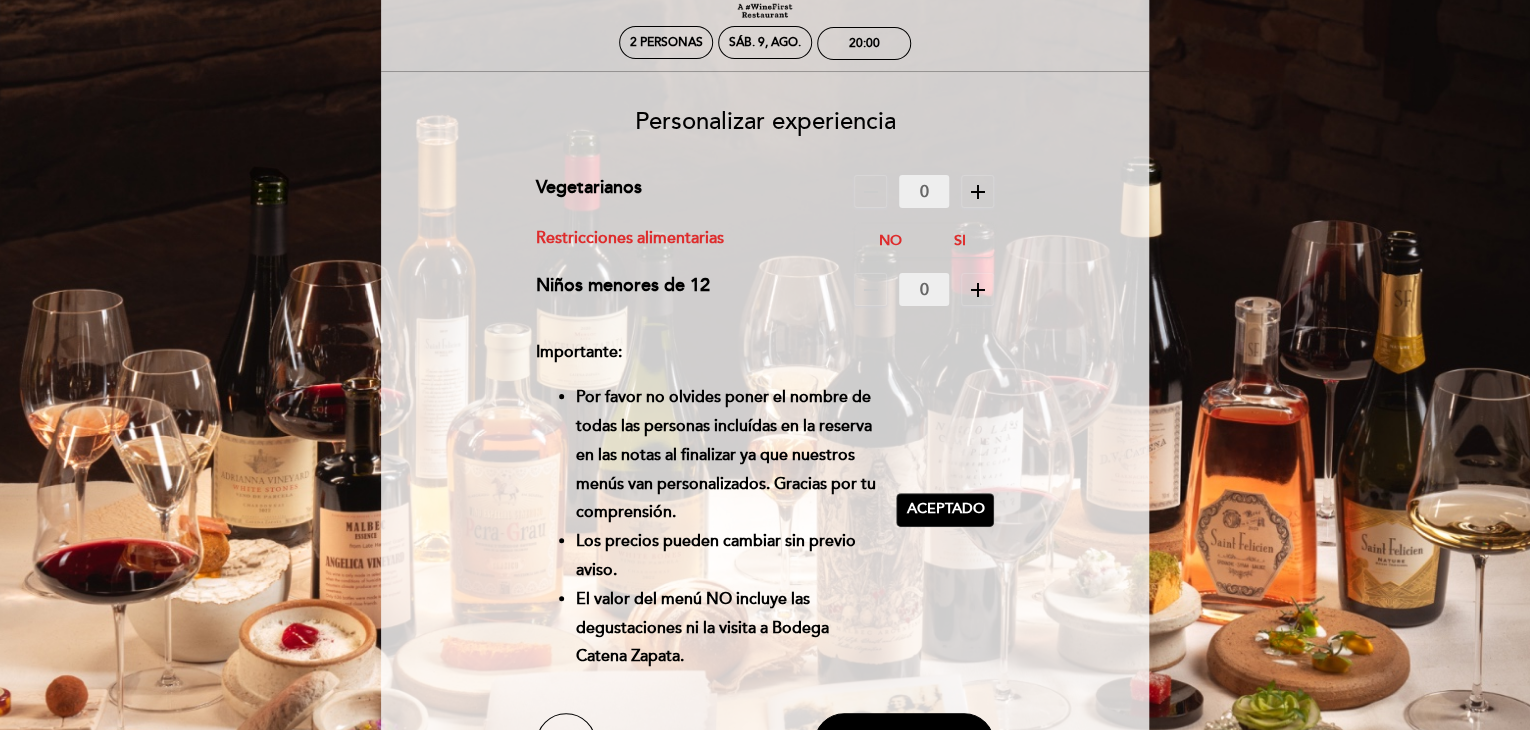 scroll, scrollTop: 16, scrollLeft: 0, axis: vertical 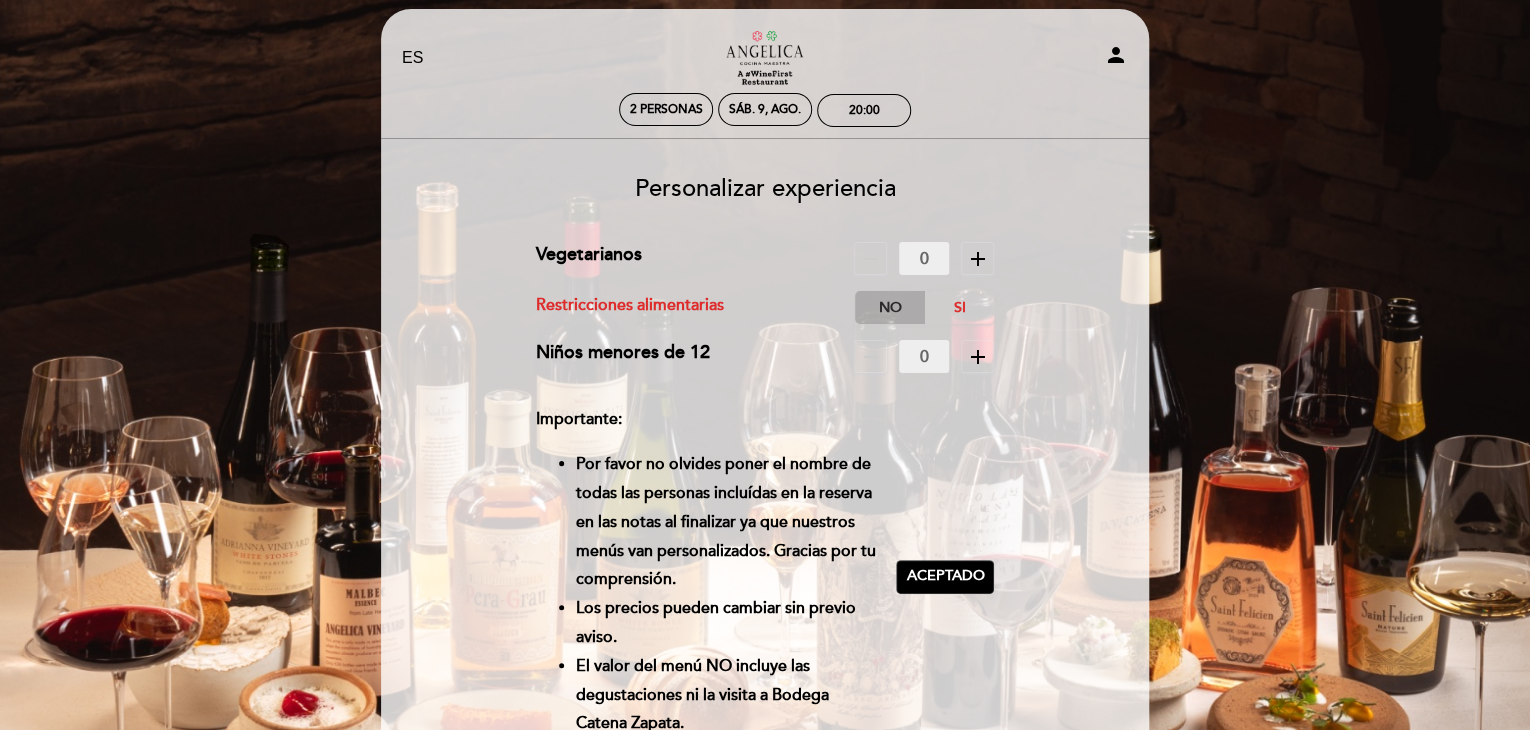 click on "No" at bounding box center (890, 307) 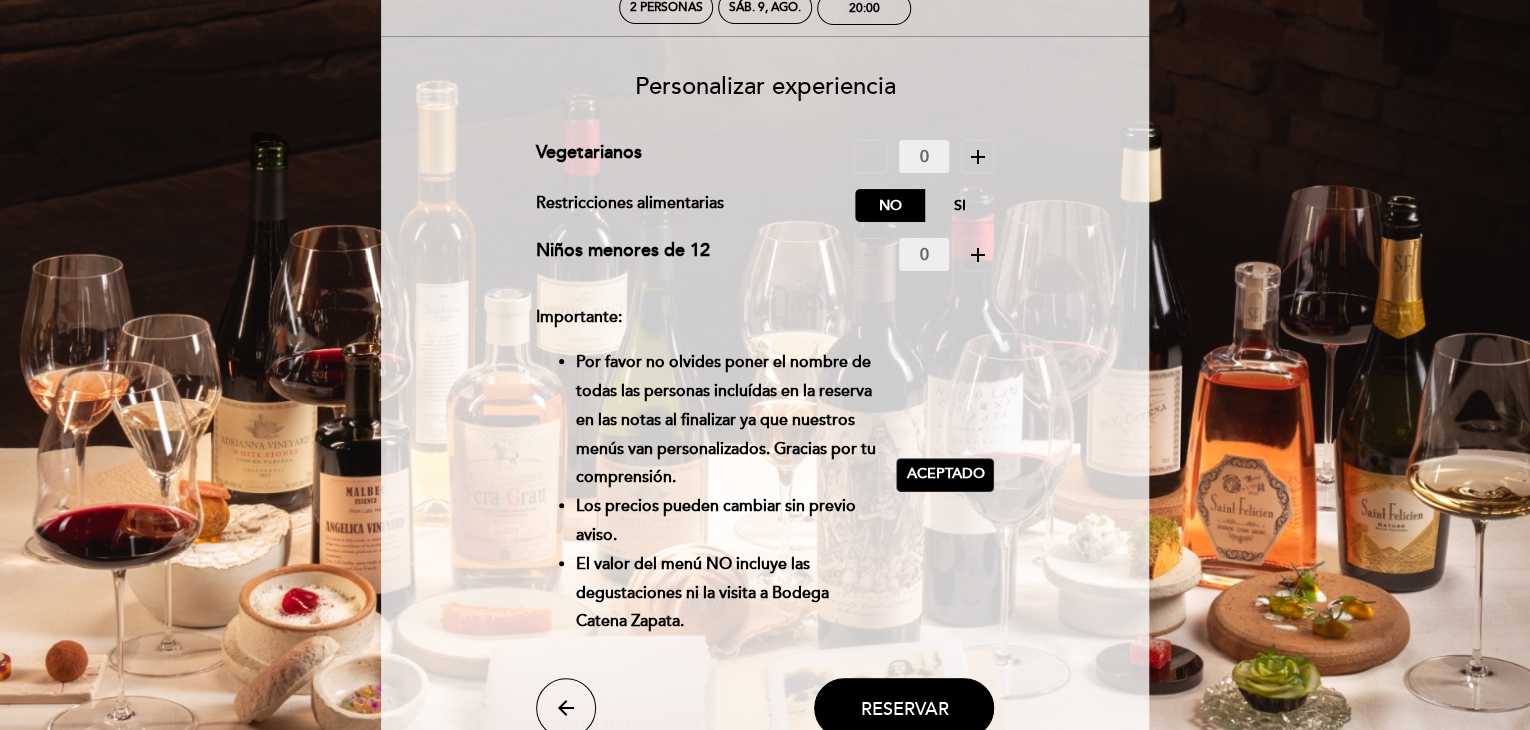 scroll, scrollTop: 316, scrollLeft: 0, axis: vertical 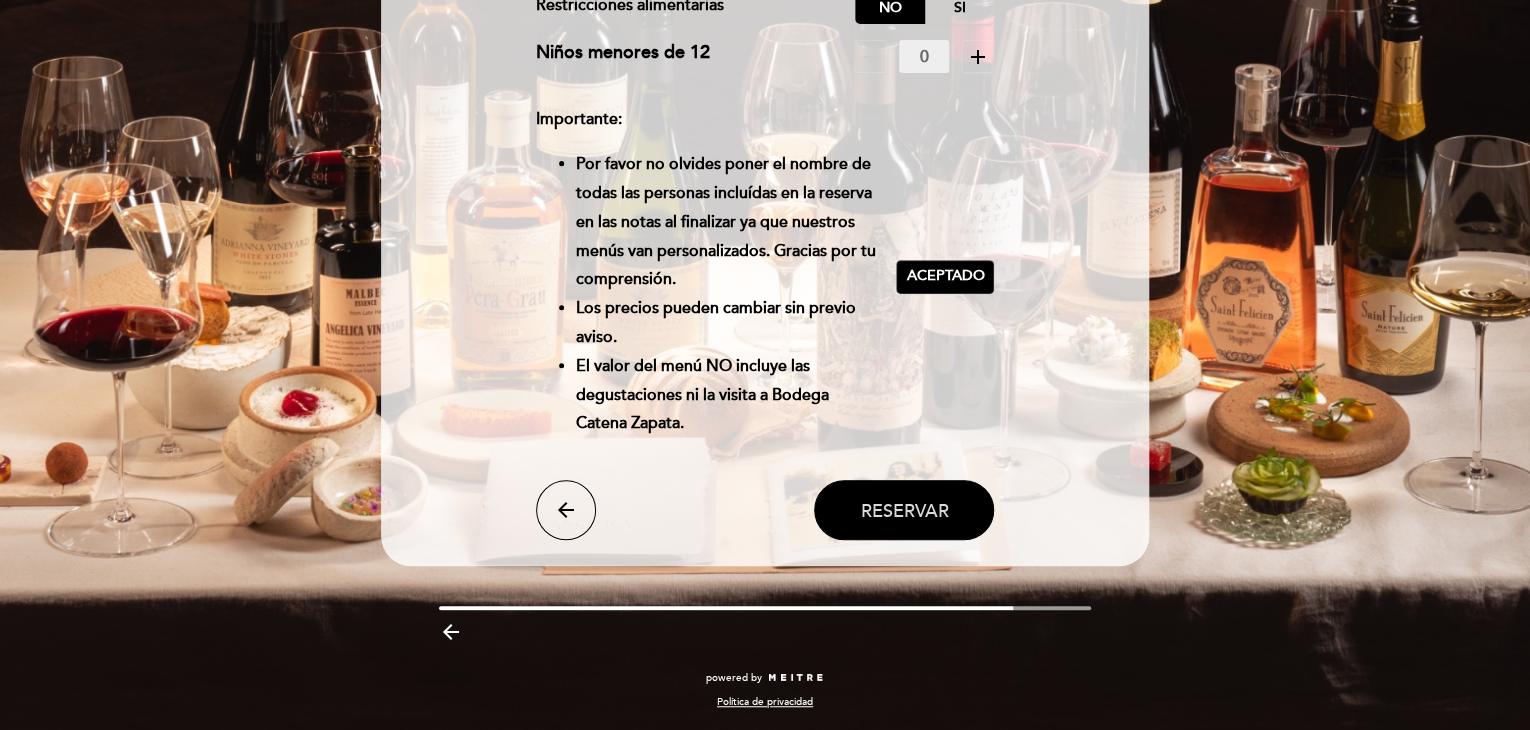 click on "Reservar" at bounding box center [904, 510] 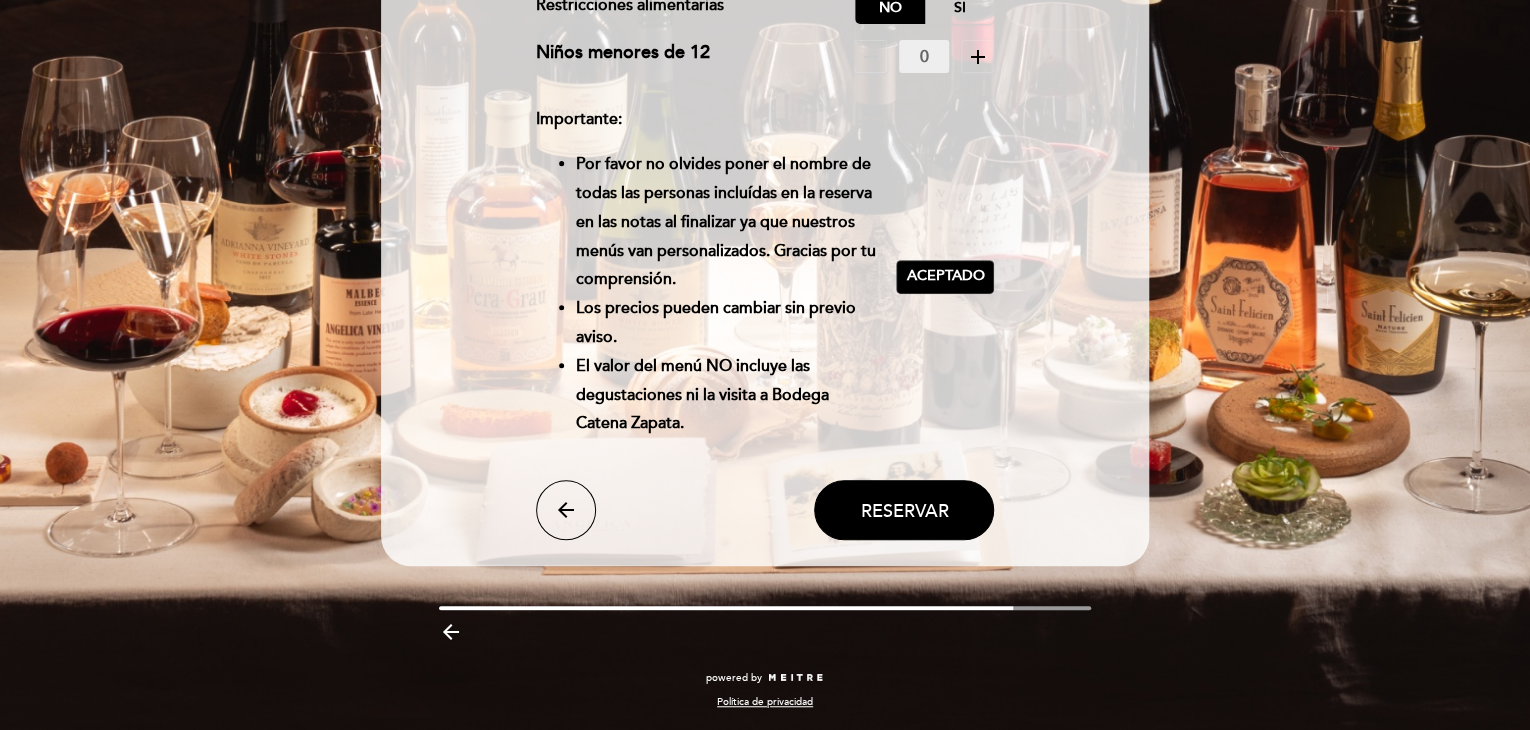 scroll, scrollTop: 0, scrollLeft: 0, axis: both 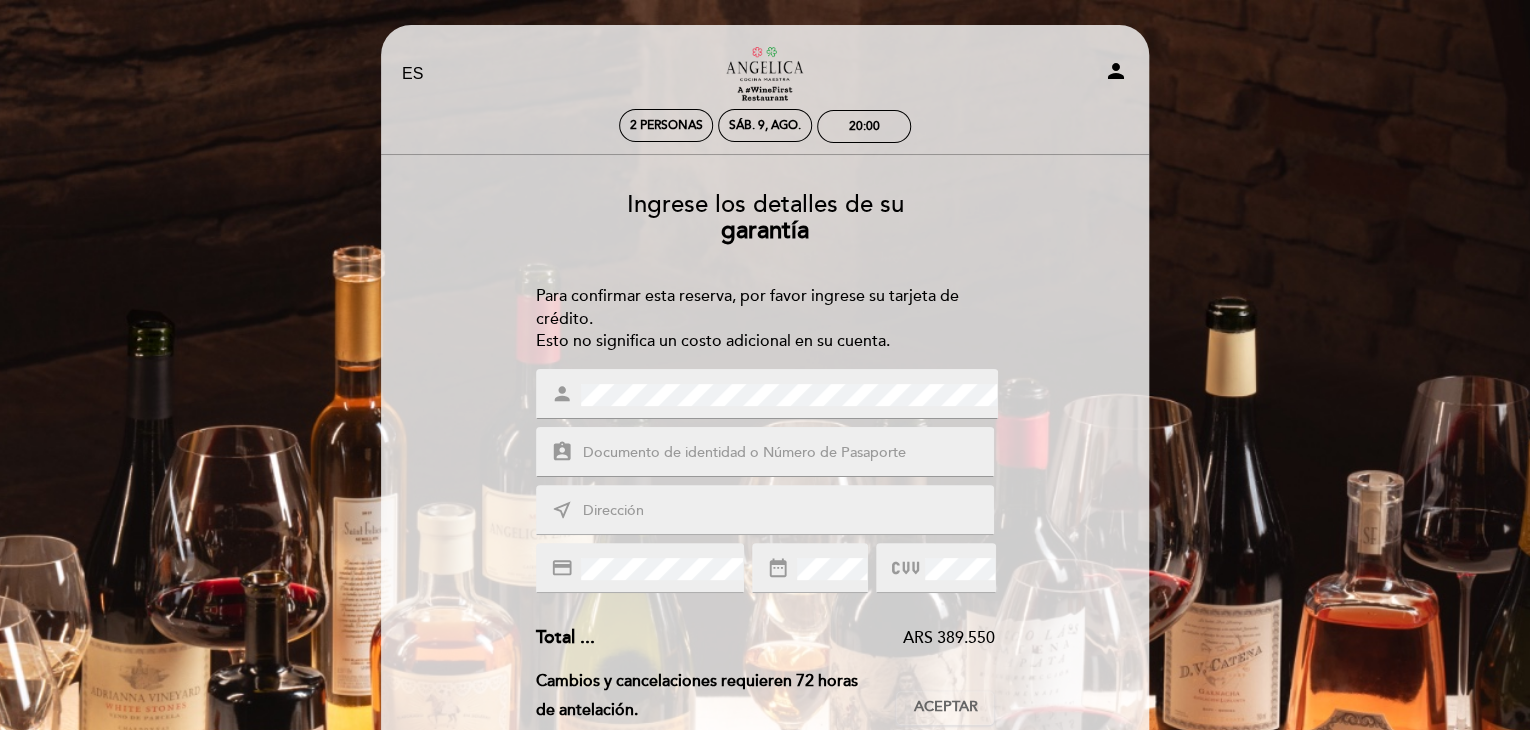 click at bounding box center [789, 453] 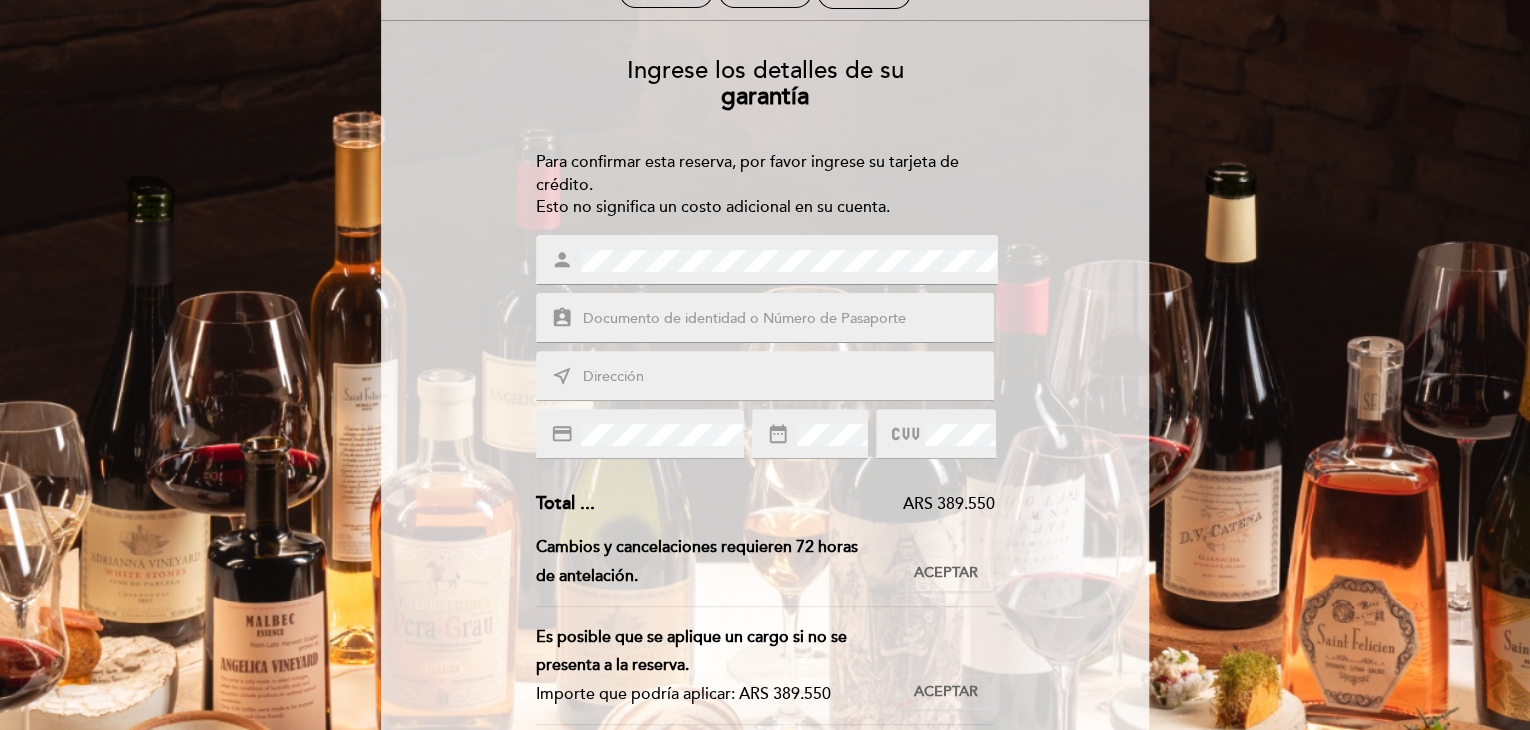 scroll, scrollTop: 200, scrollLeft: 0, axis: vertical 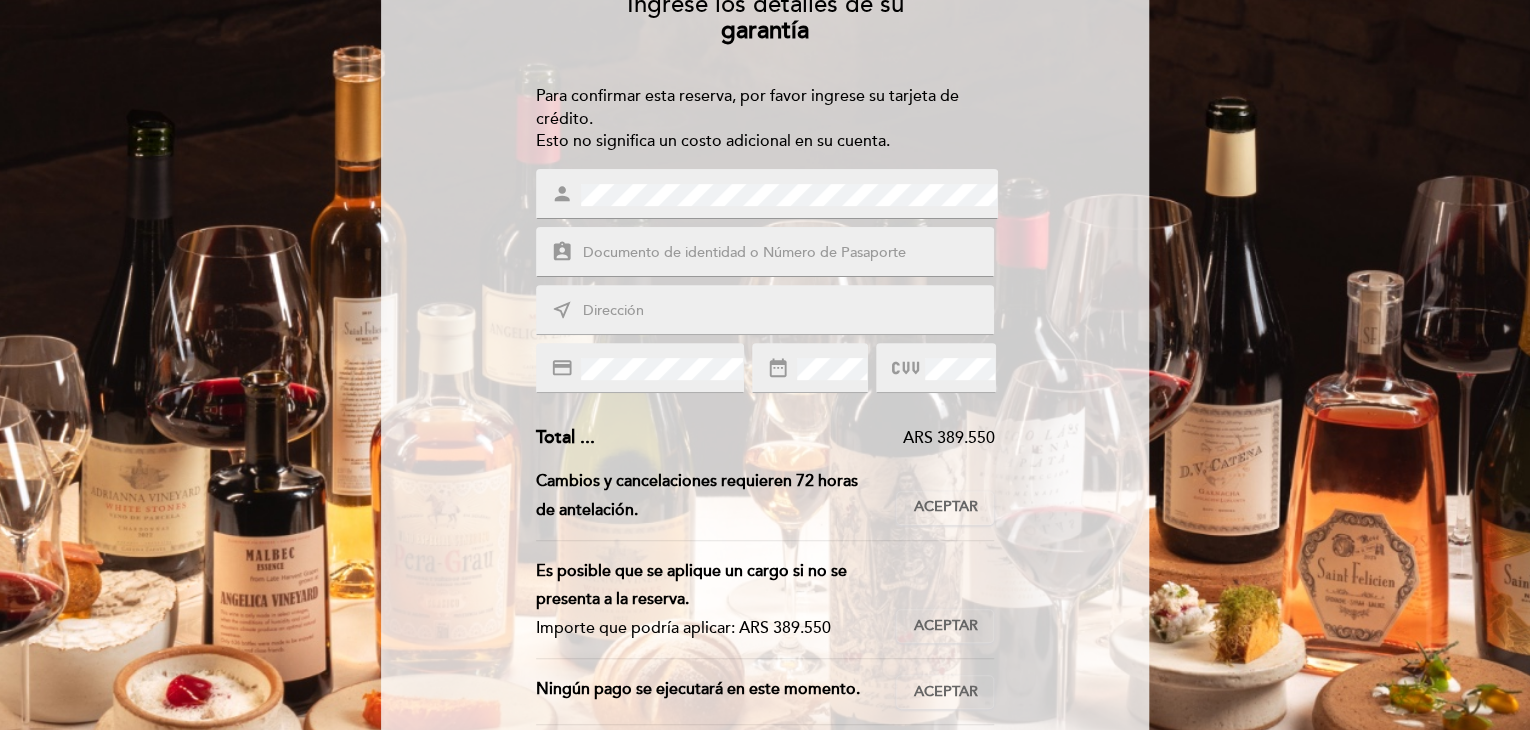 drag, startPoint x: 688, startPoint y: 177, endPoint x: 640, endPoint y: 174, distance: 48.09366 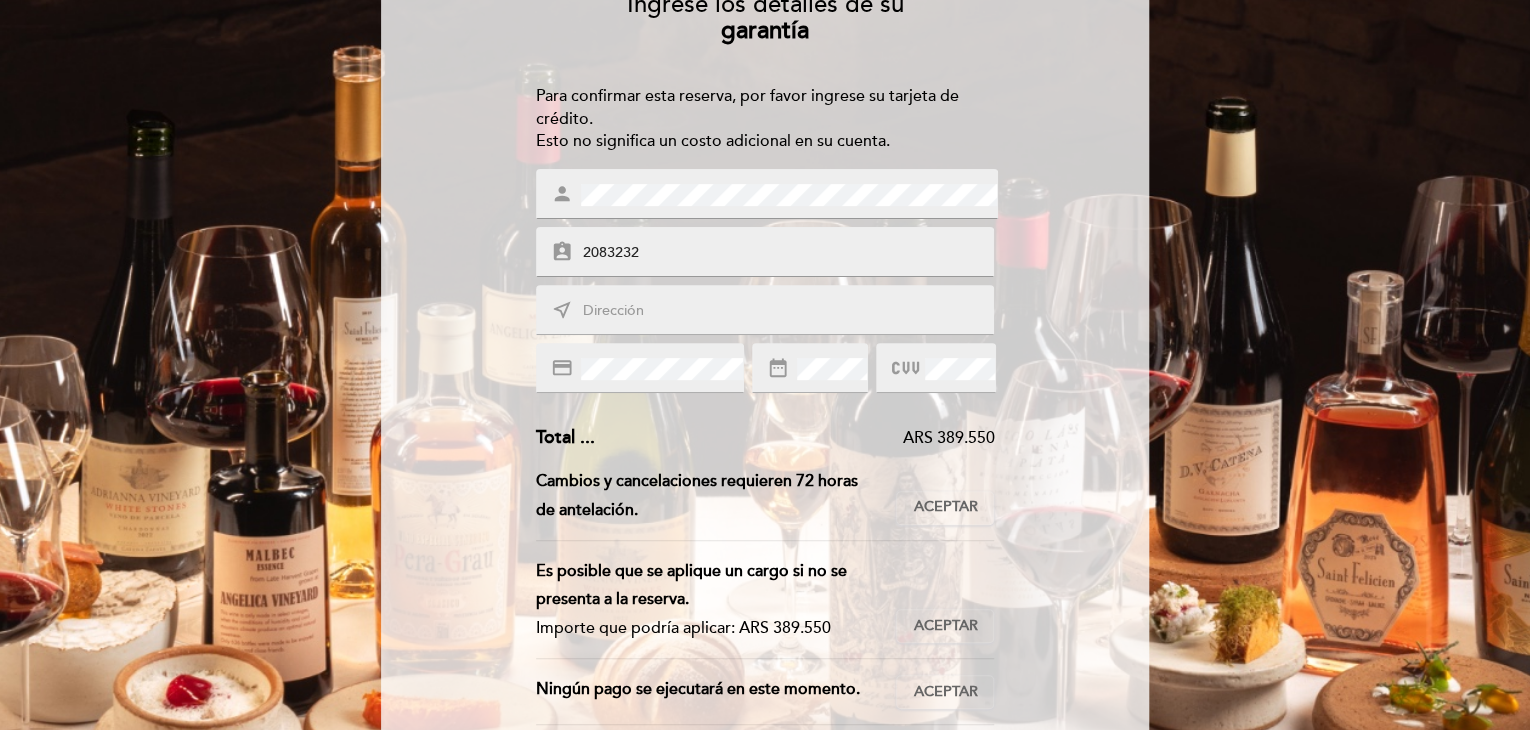type on "2083232" 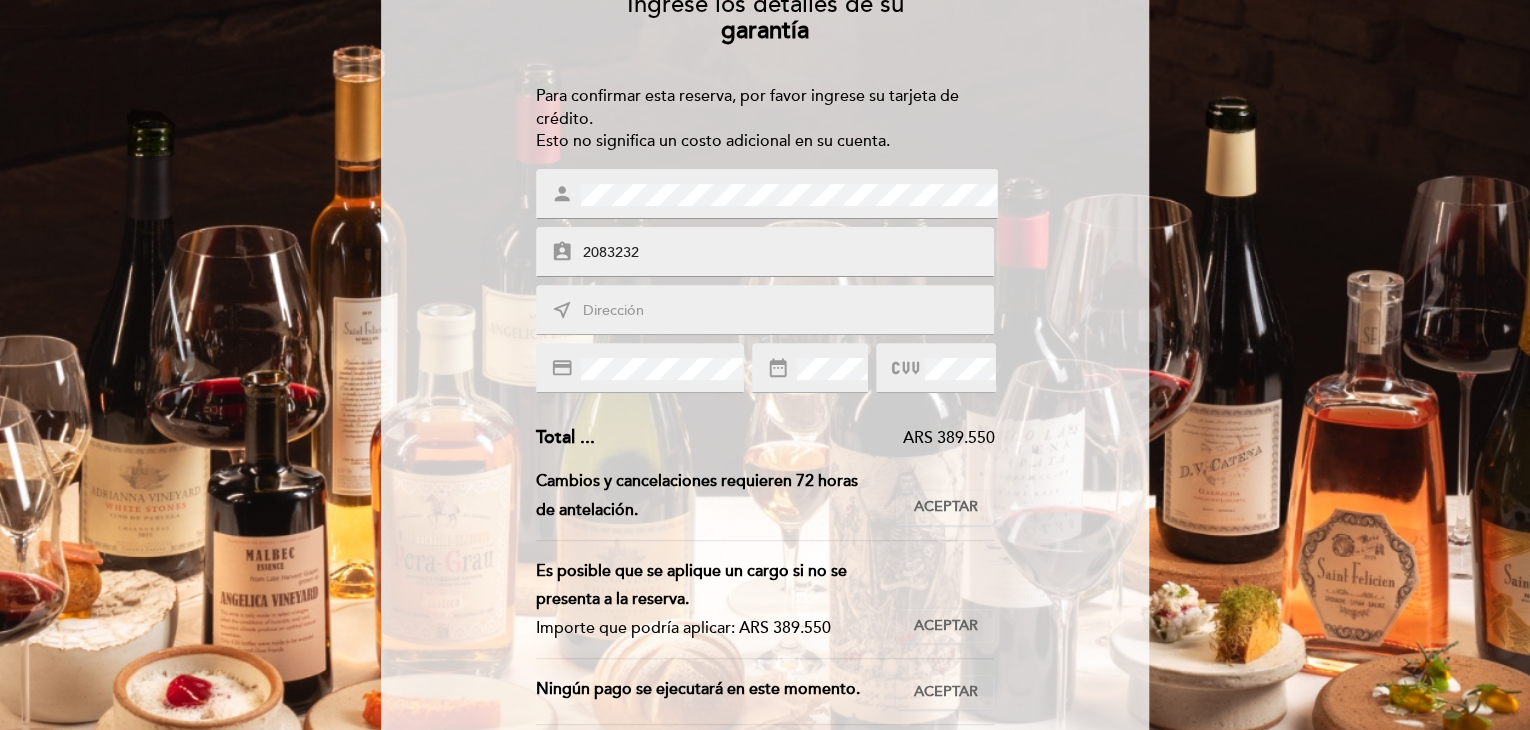 type on "[STREET] [NUMBER]" 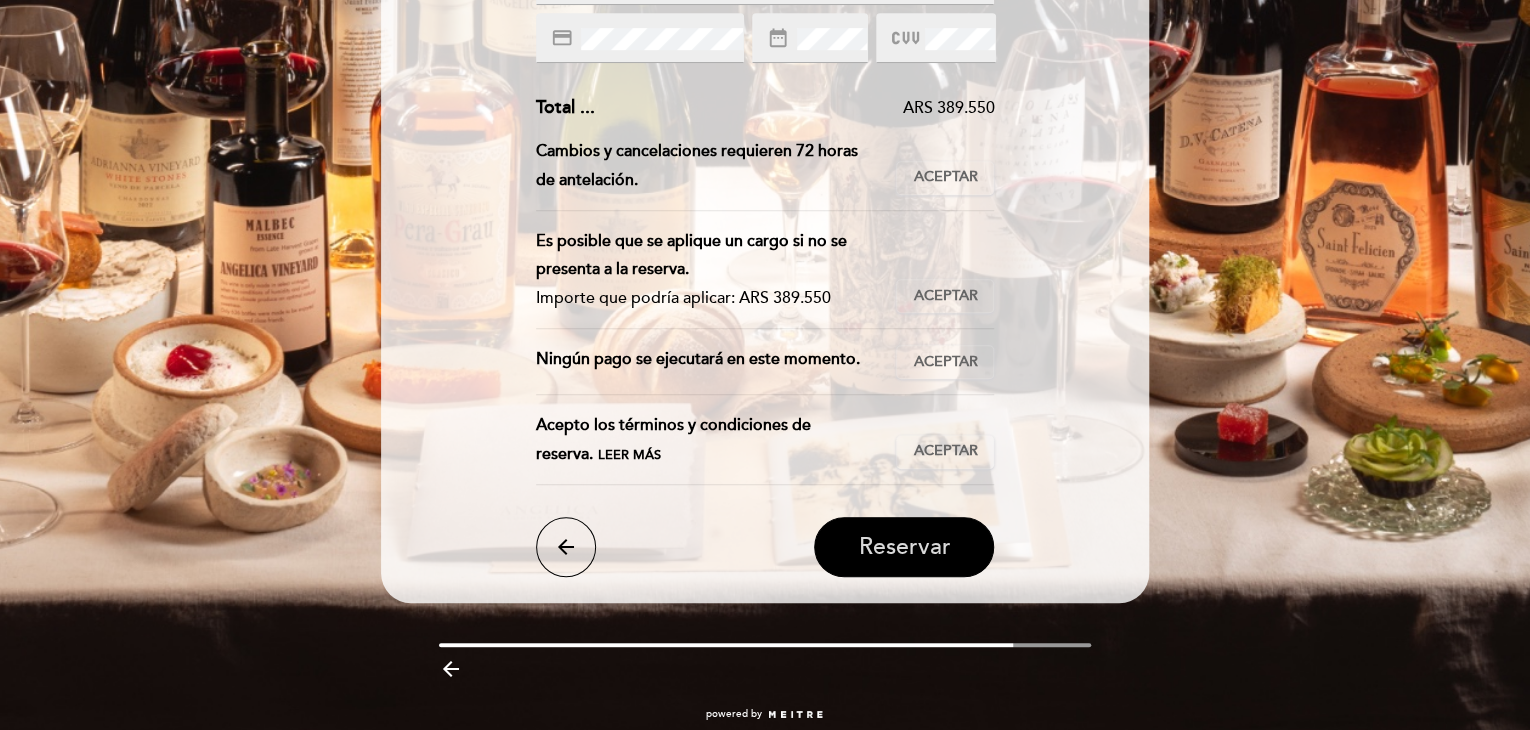 scroll, scrollTop: 565, scrollLeft: 0, axis: vertical 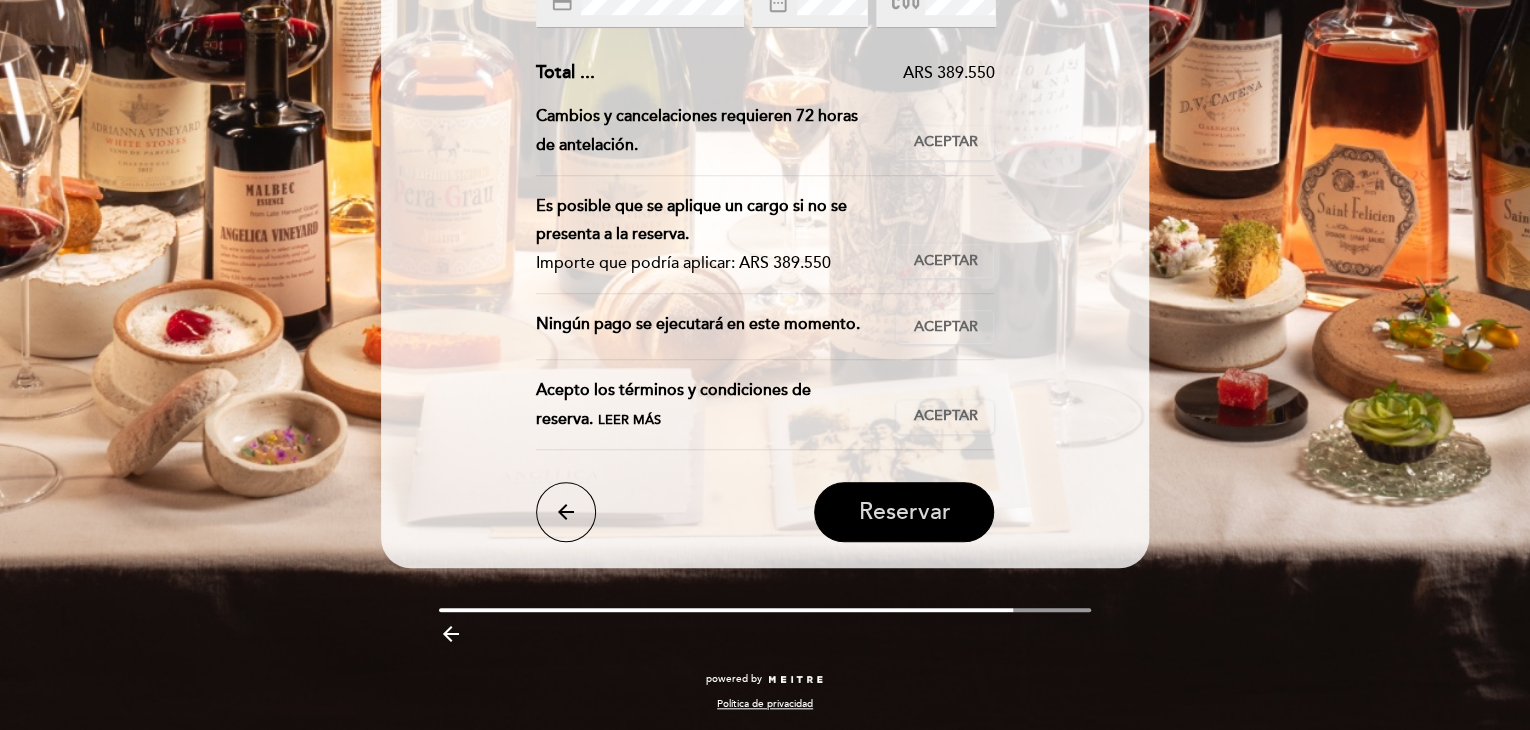 click on "Reservar" at bounding box center [904, 512] 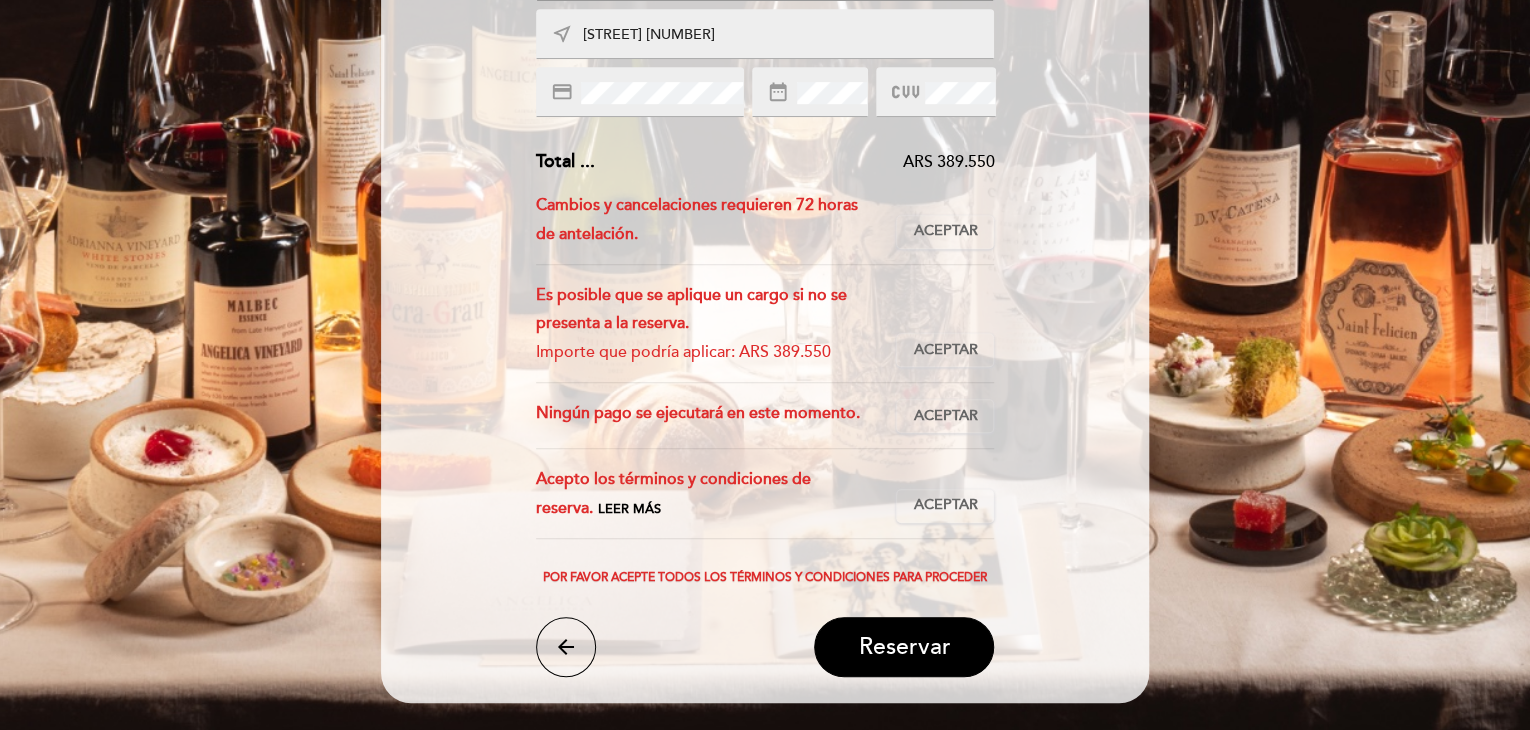 scroll, scrollTop: 265, scrollLeft: 0, axis: vertical 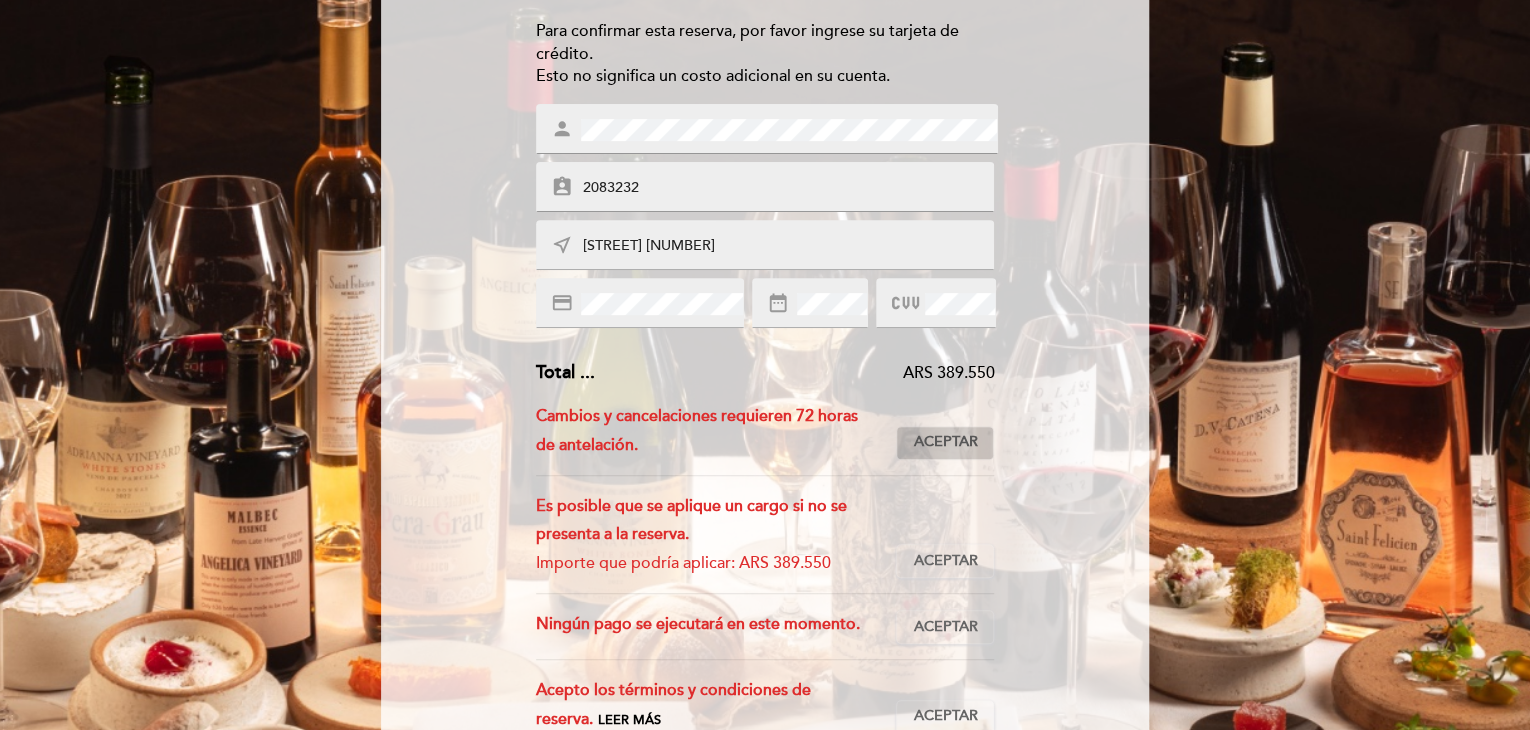 click on "Aceptar" at bounding box center (945, 442) 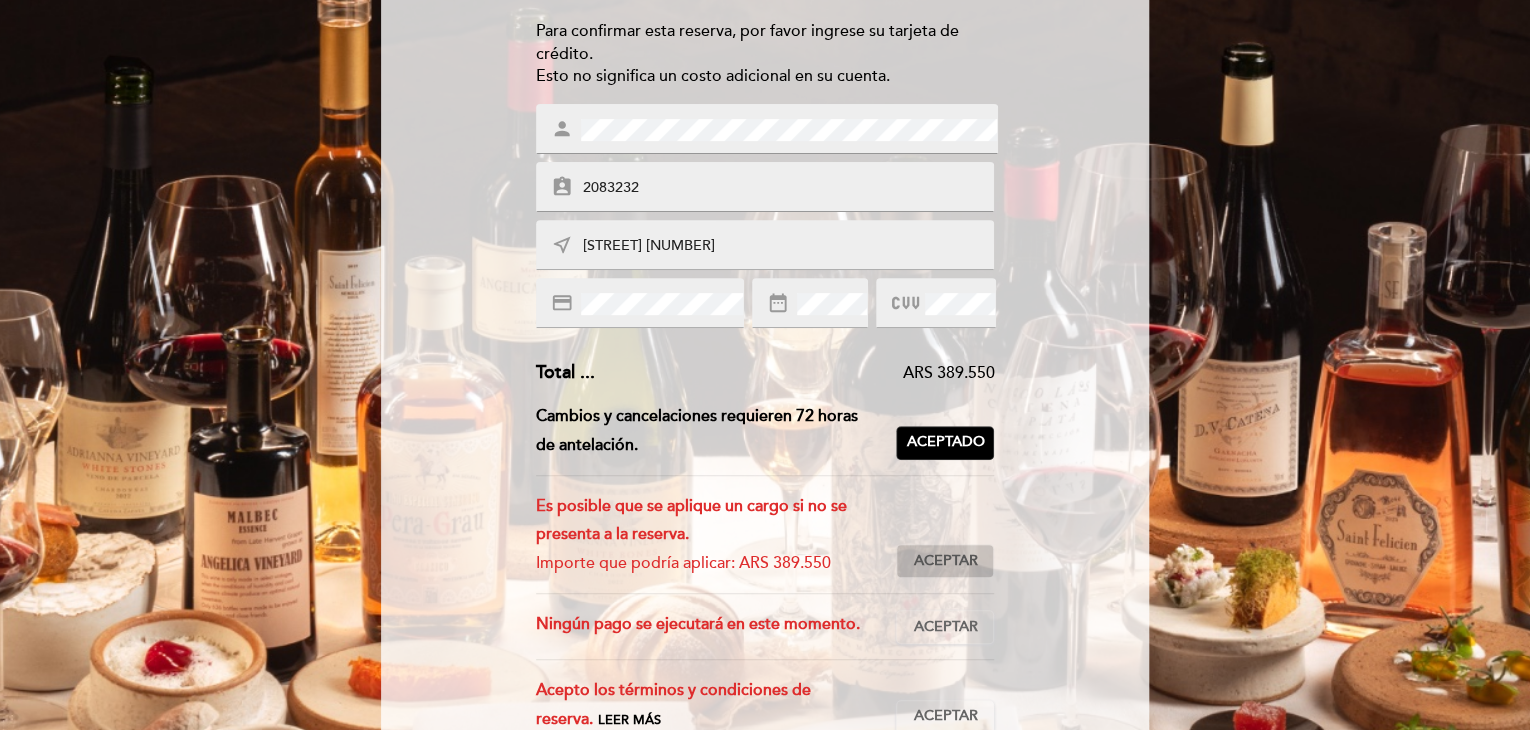 click on "Aceptar
Aceptado" at bounding box center (945, 561) 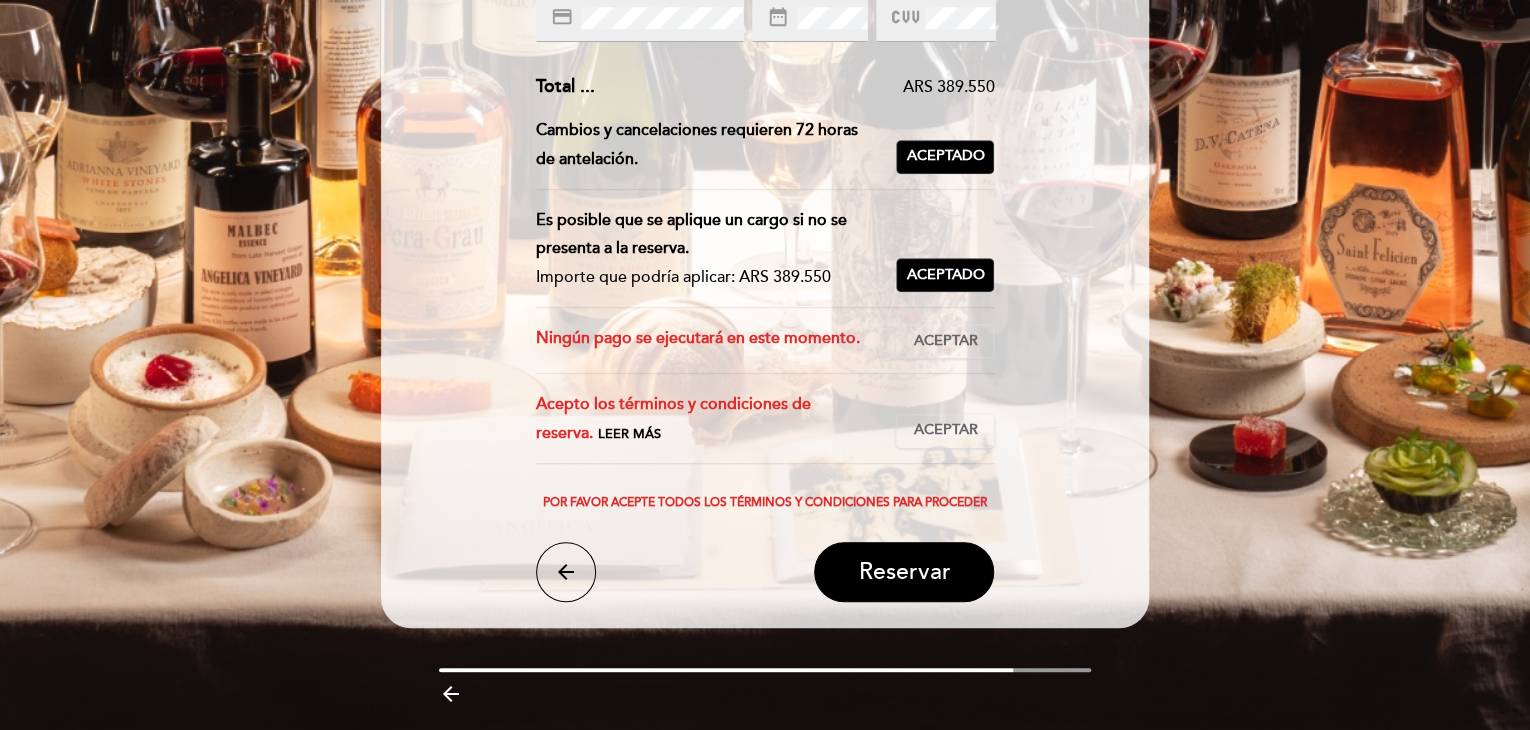 scroll, scrollTop: 565, scrollLeft: 0, axis: vertical 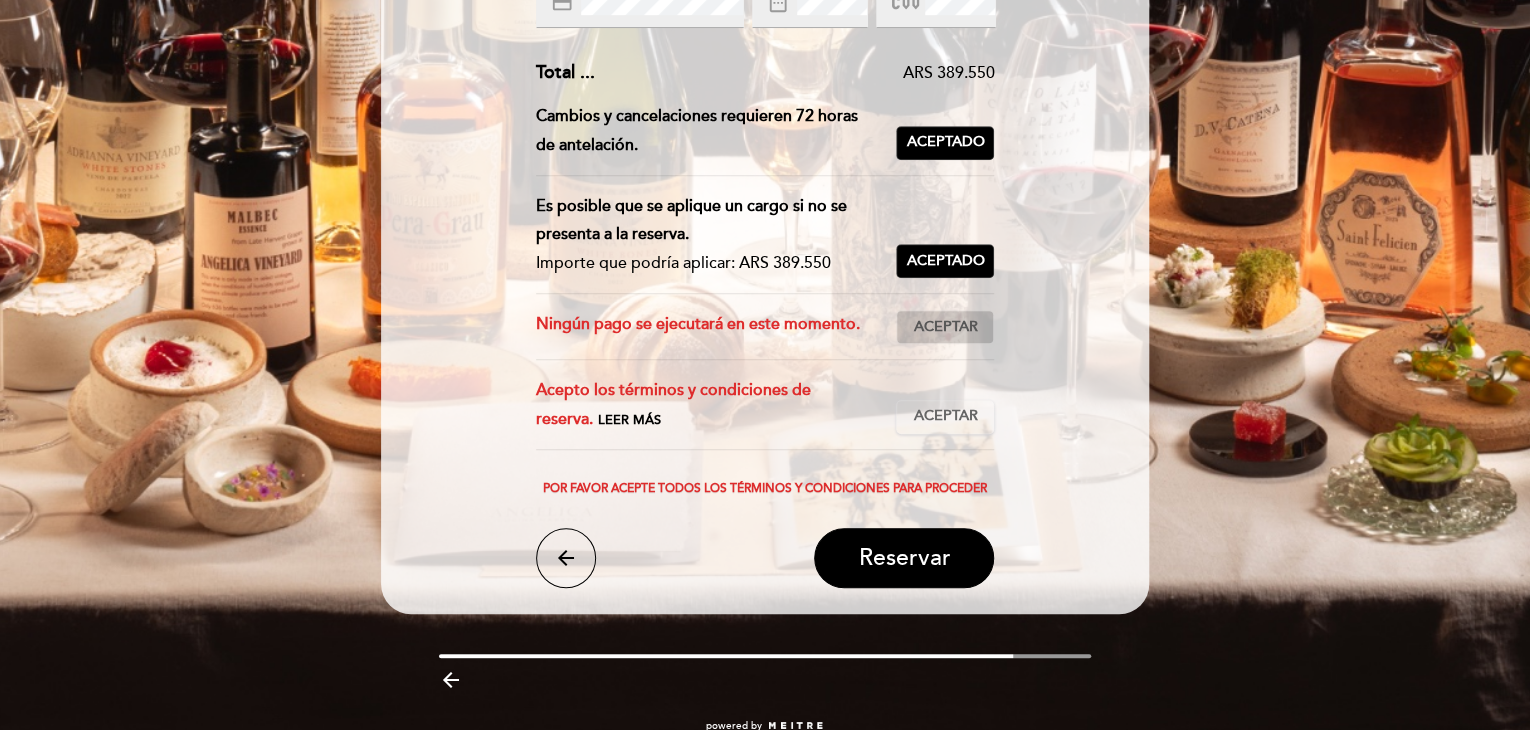 click on "Aceptar
Aceptado" at bounding box center (945, 327) 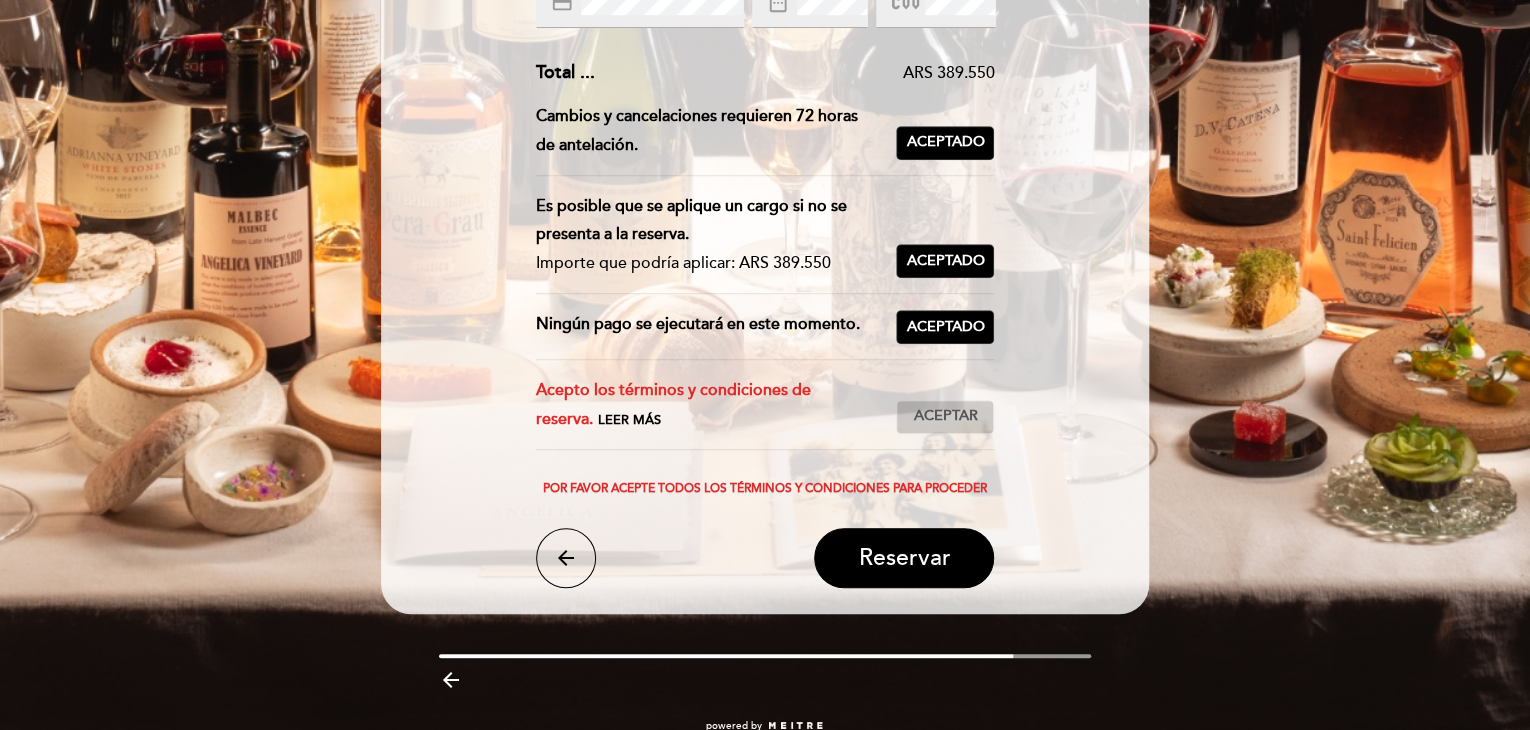 click on "Aceptar" at bounding box center [945, 416] 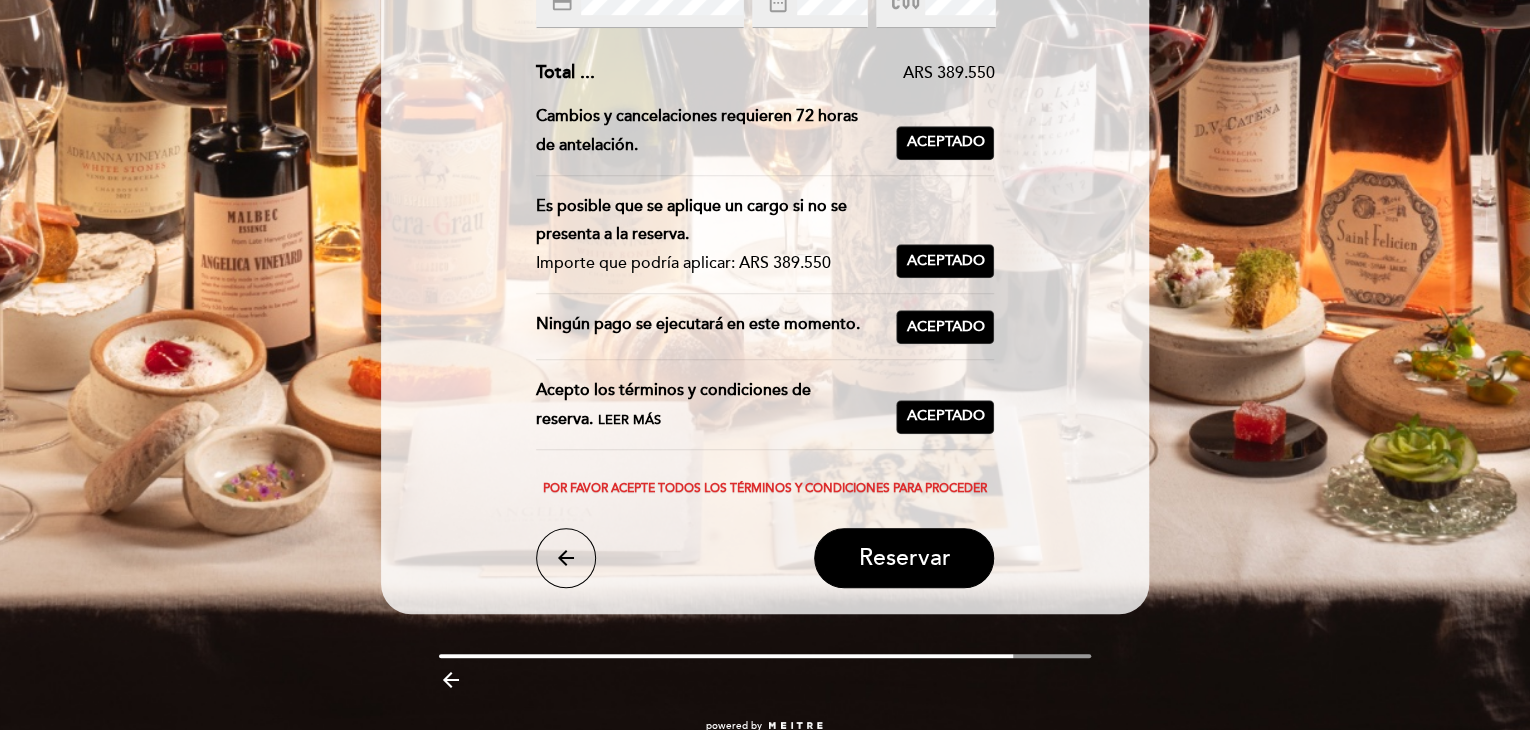 click on "Por favor acepte todos los términos y condiciones para proceder" at bounding box center [765, 489] 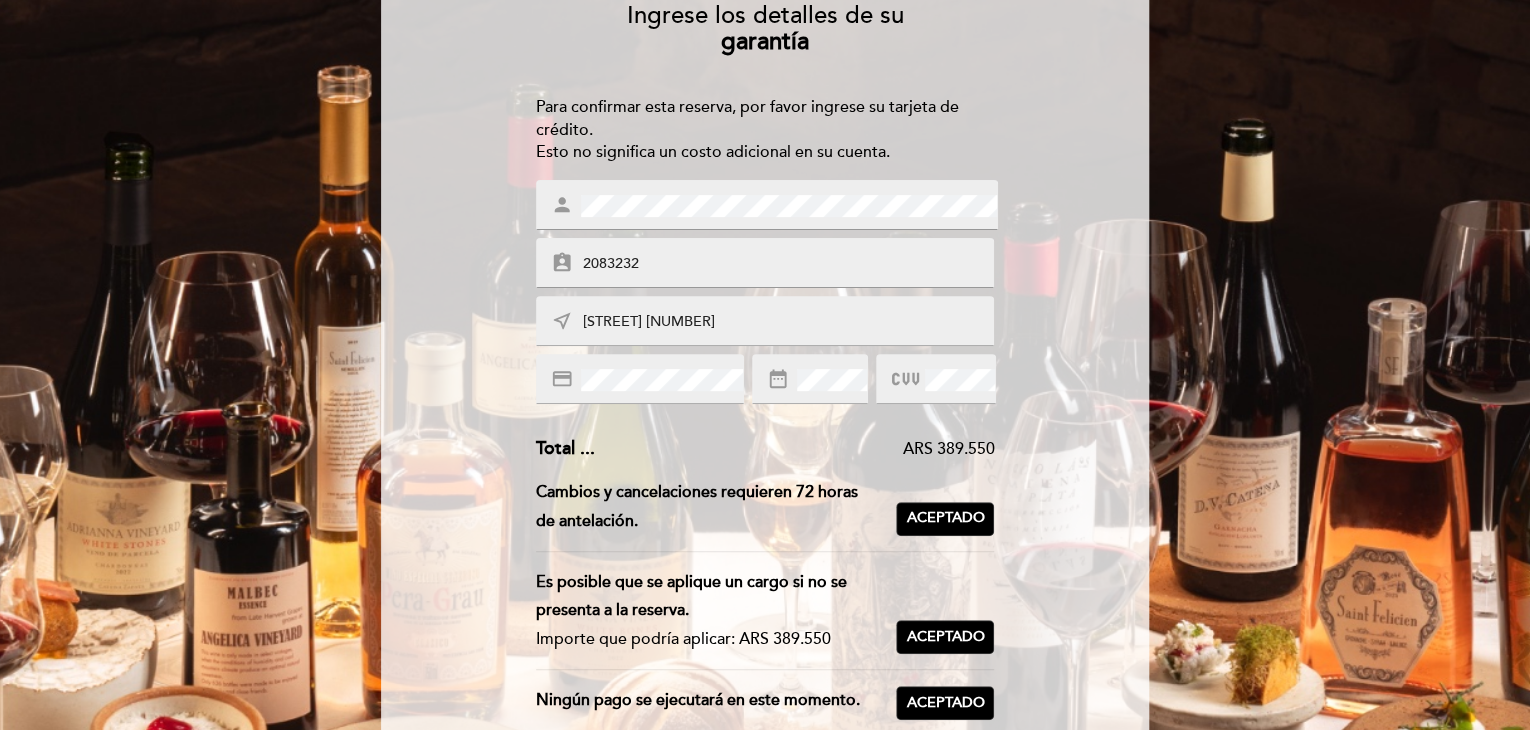 scroll, scrollTop: 0, scrollLeft: 0, axis: both 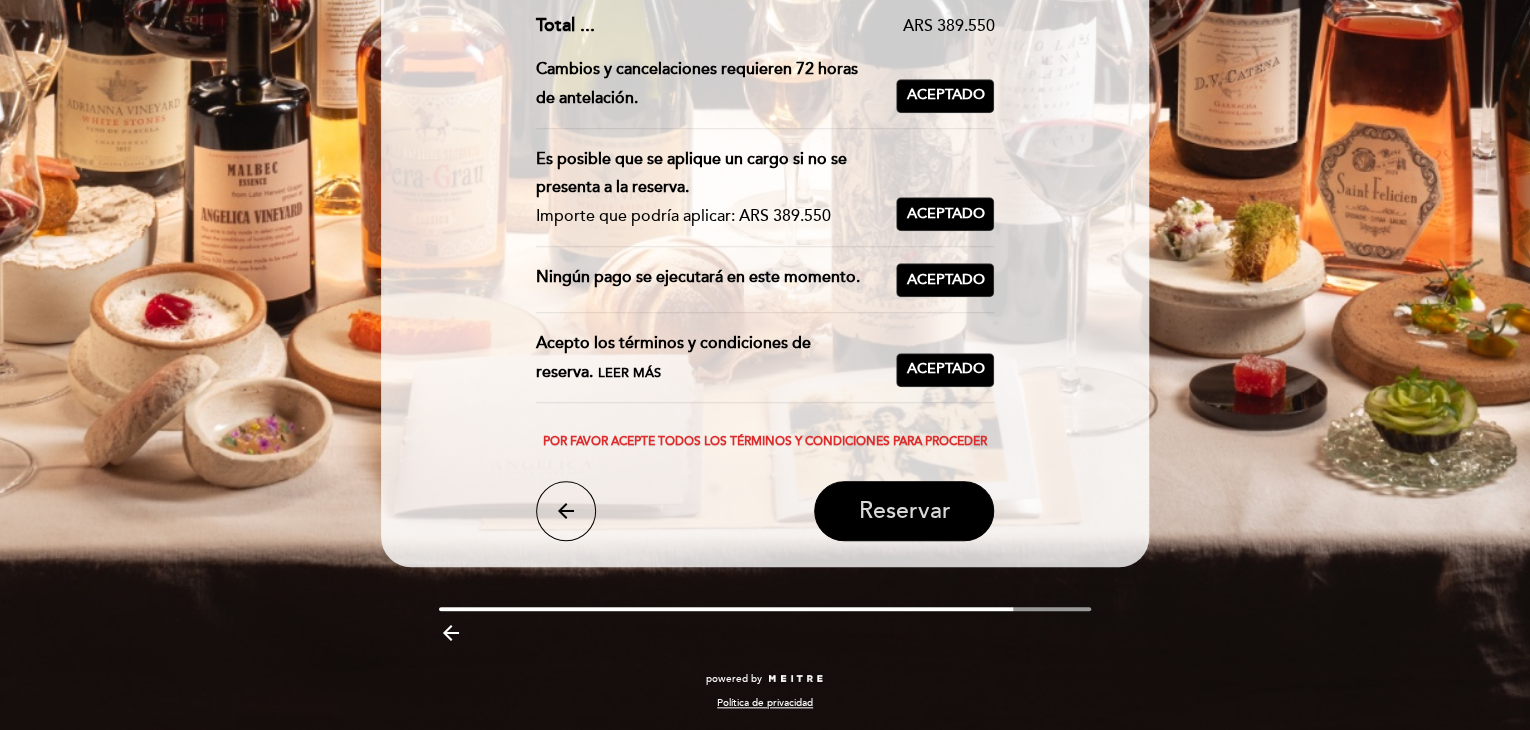click on "Reservar" at bounding box center [904, 511] 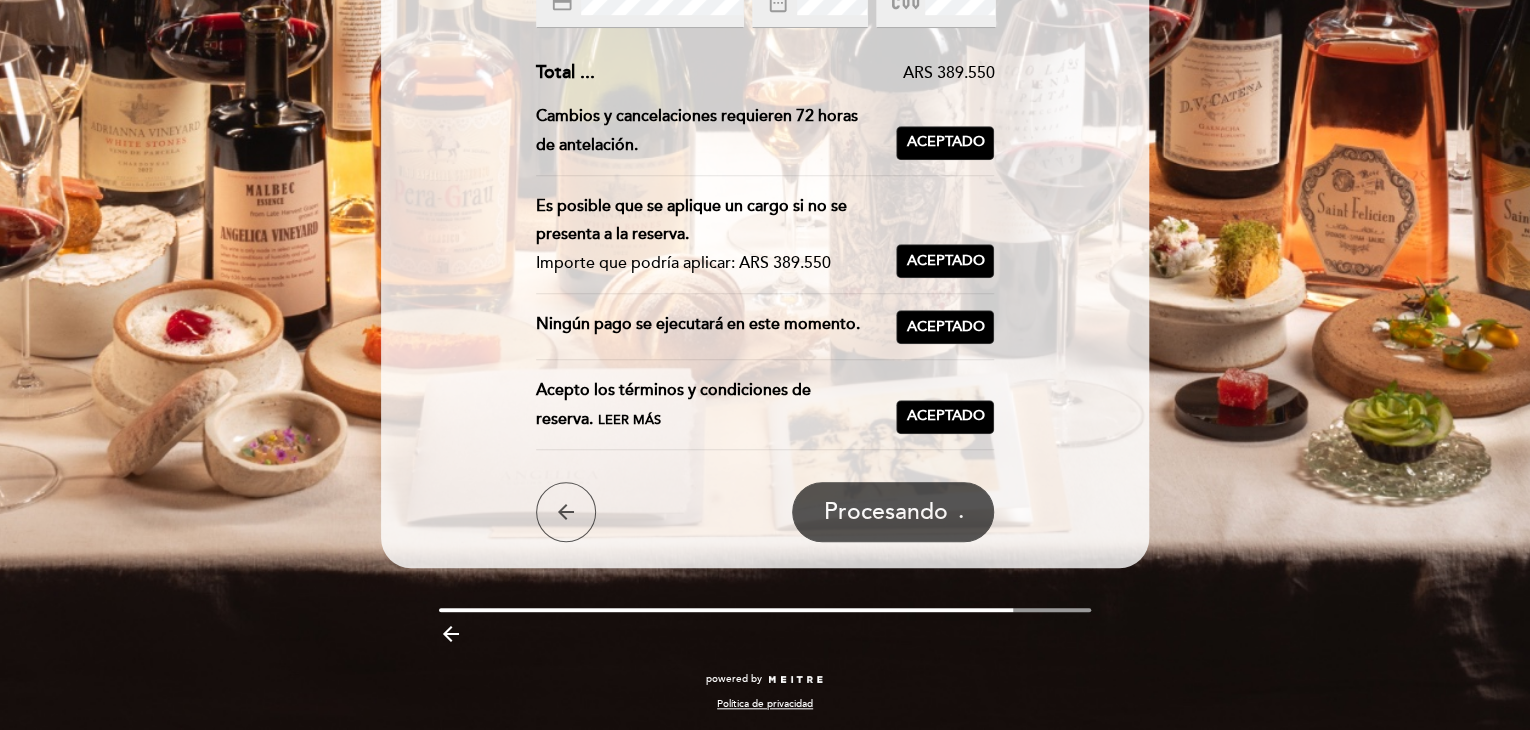 scroll, scrollTop: 165, scrollLeft: 0, axis: vertical 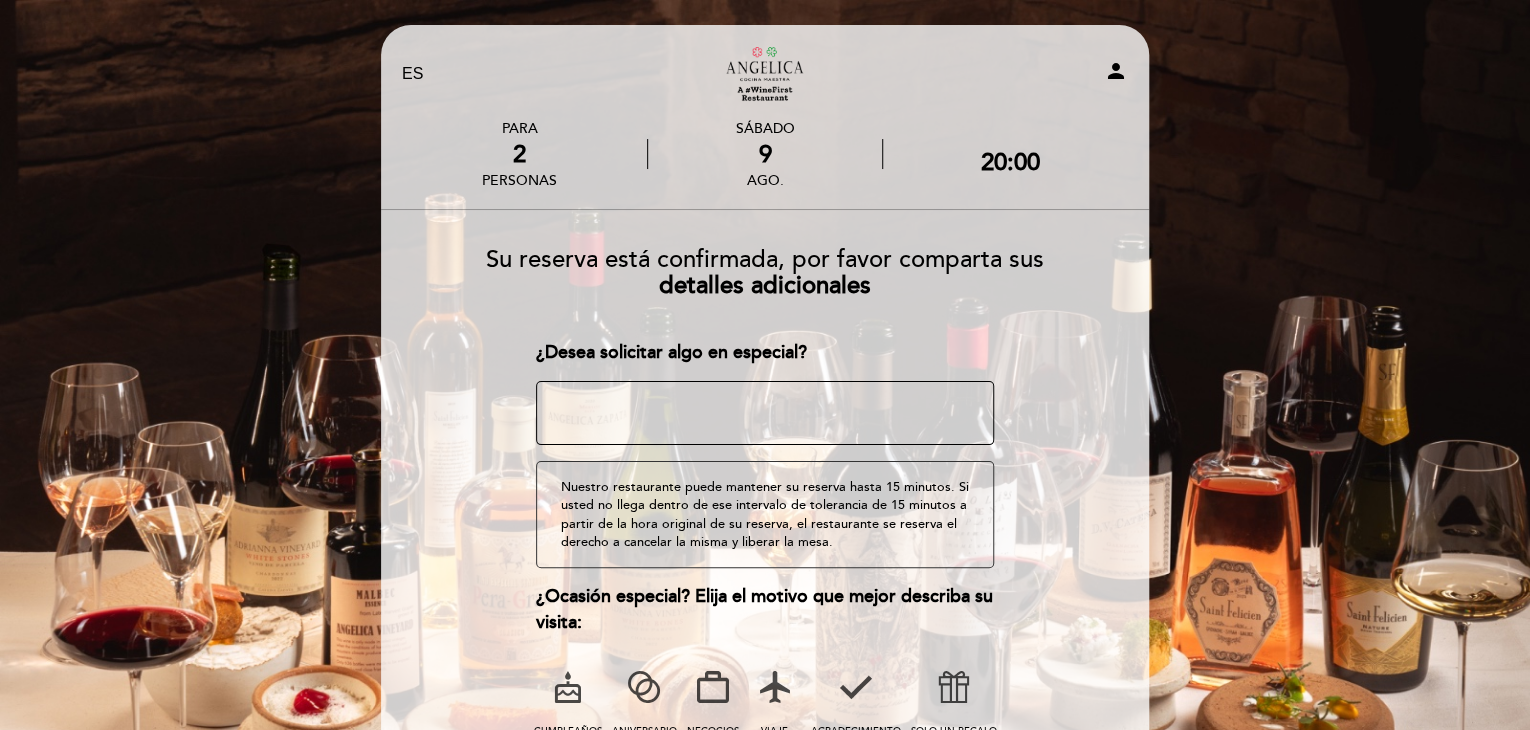 click at bounding box center [765, 413] 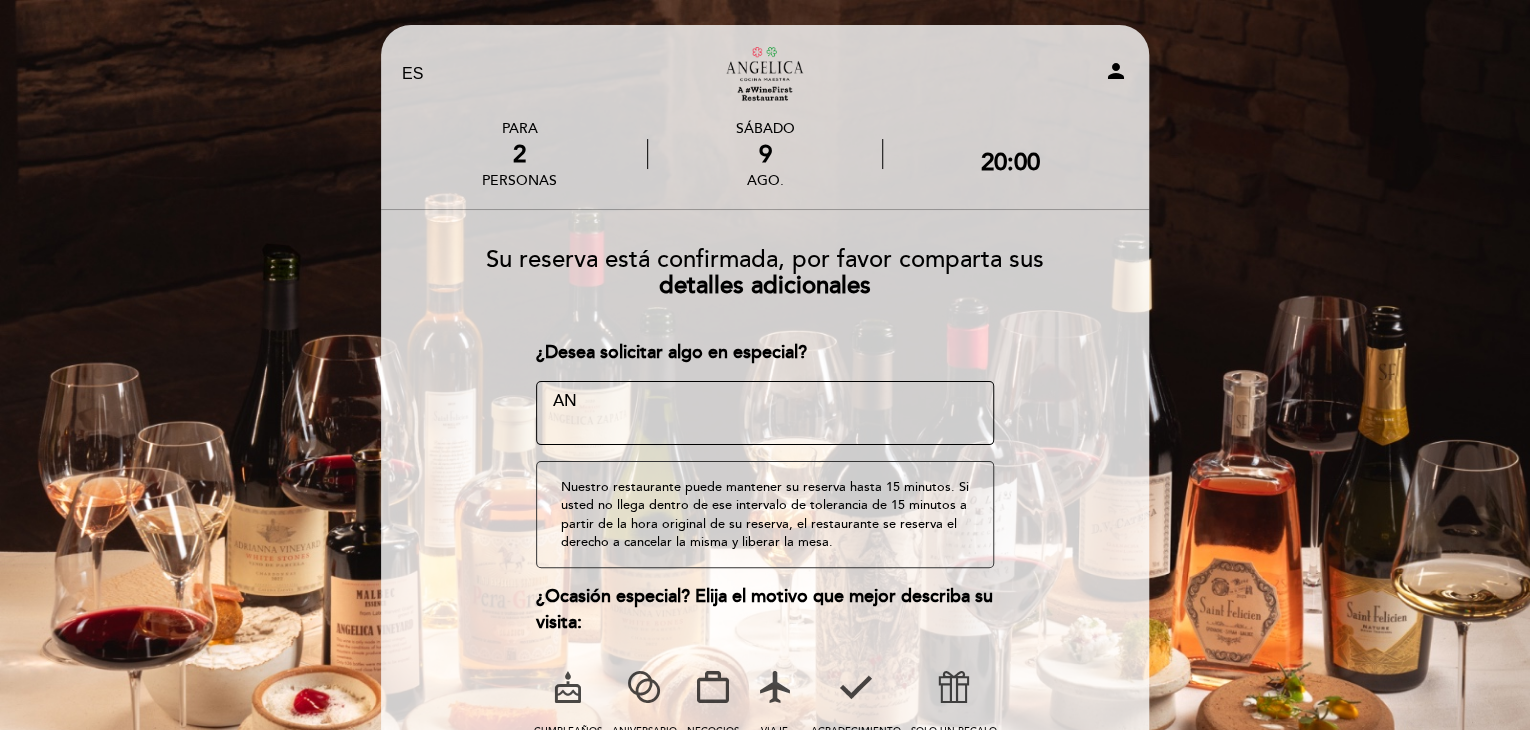 type on "A" 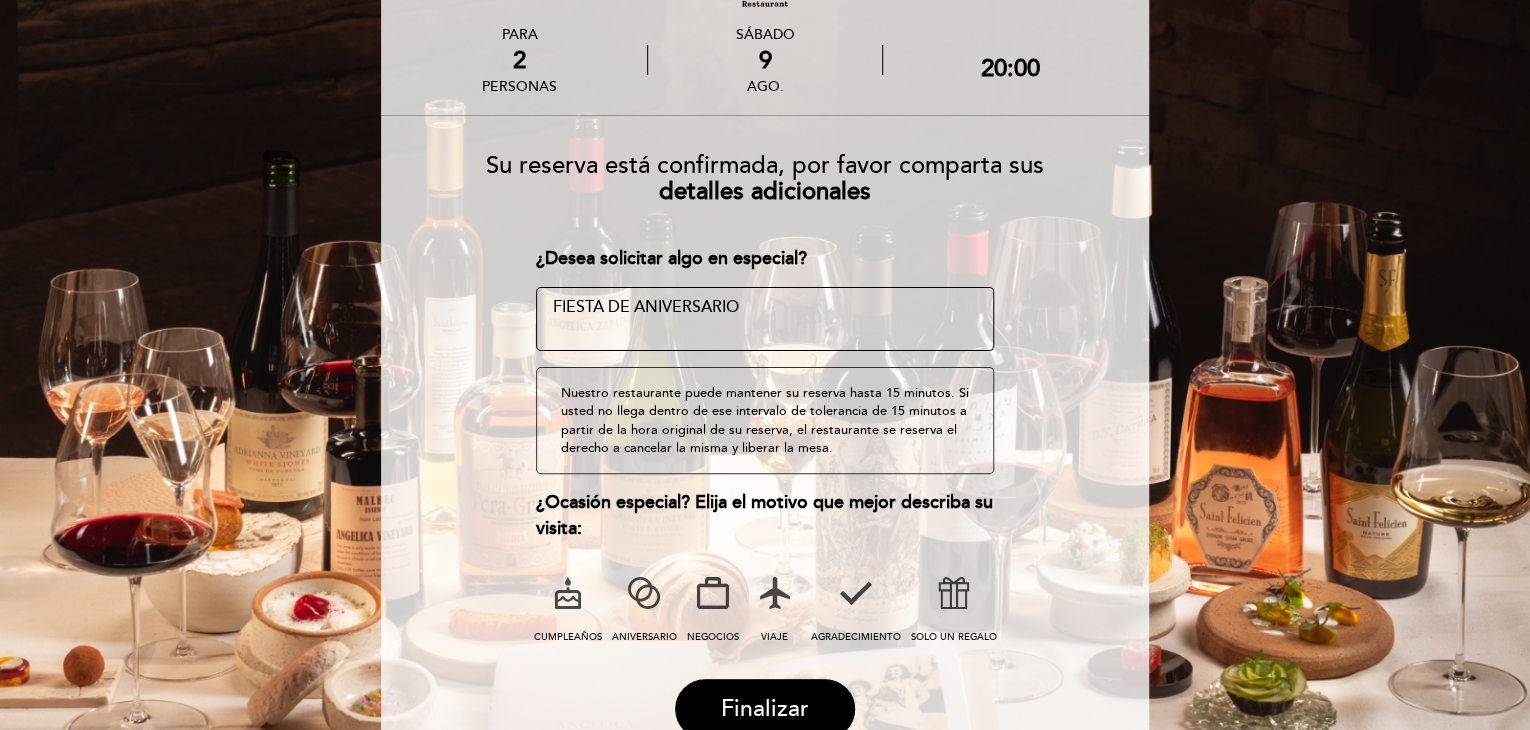 scroll, scrollTop: 227, scrollLeft: 0, axis: vertical 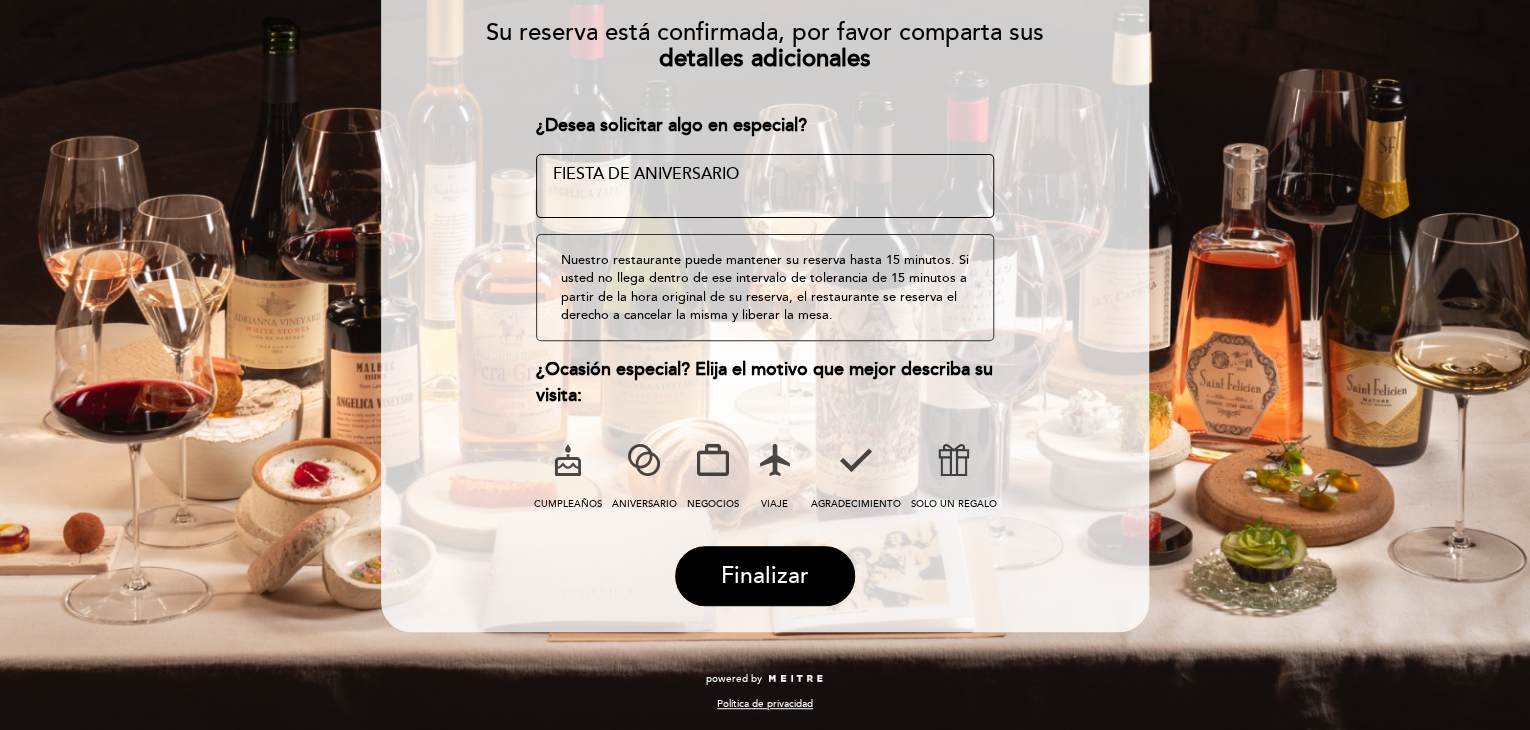 type on "FIESTA DE ANIVERSARIO" 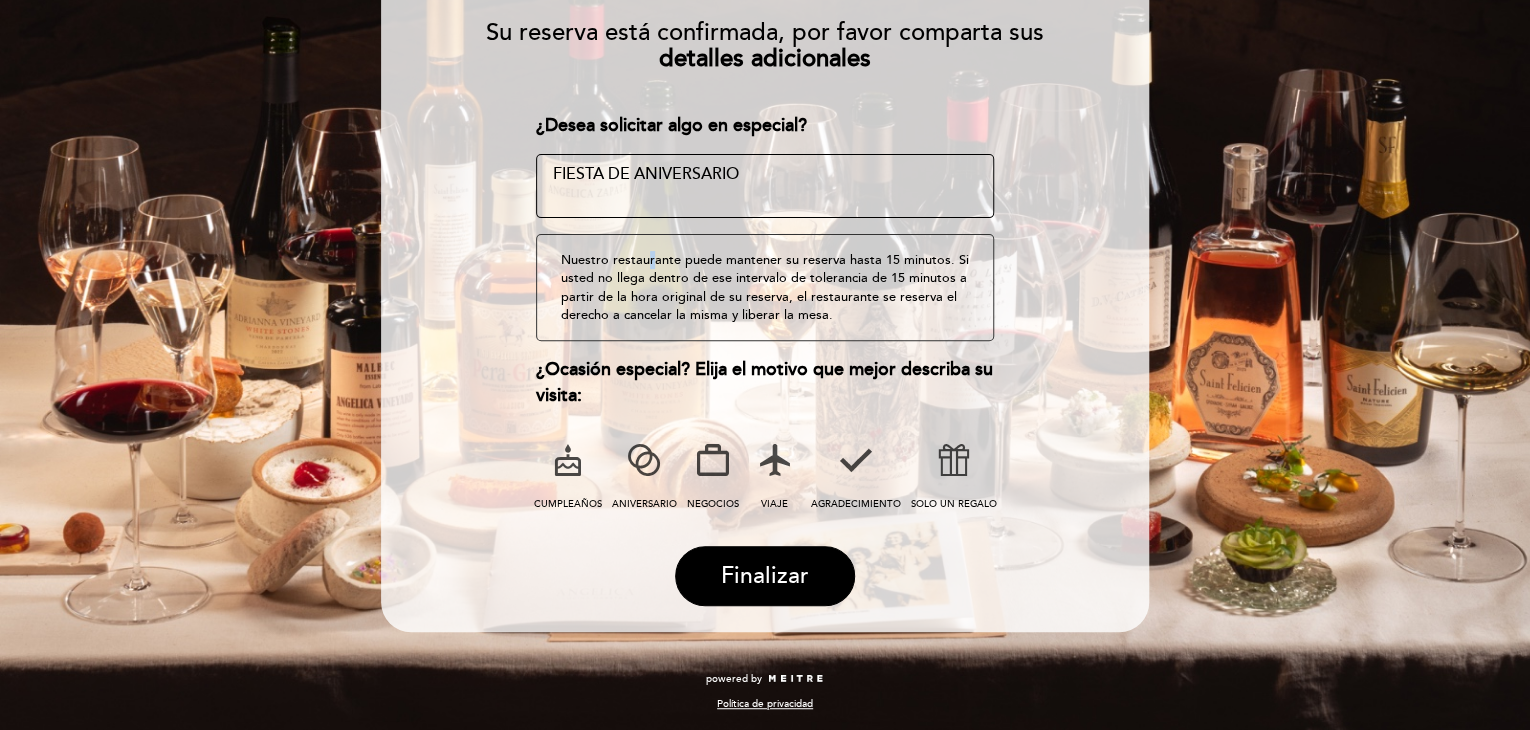 click on "¿Desea solicitar algo en especial?
¿Tienes un código promocional?
local_offer
Nuestro restaurante puede mantener su reserva hasta 15 minutos. Si usted no llega dentro de ese intervalo de tolerancia de 15 minutos a partir de la hora original de su reserva, el restaurante se reserva el derecho a cancelar la misma y liberar la mesa.
ENGLISH" at bounding box center [765, 314] 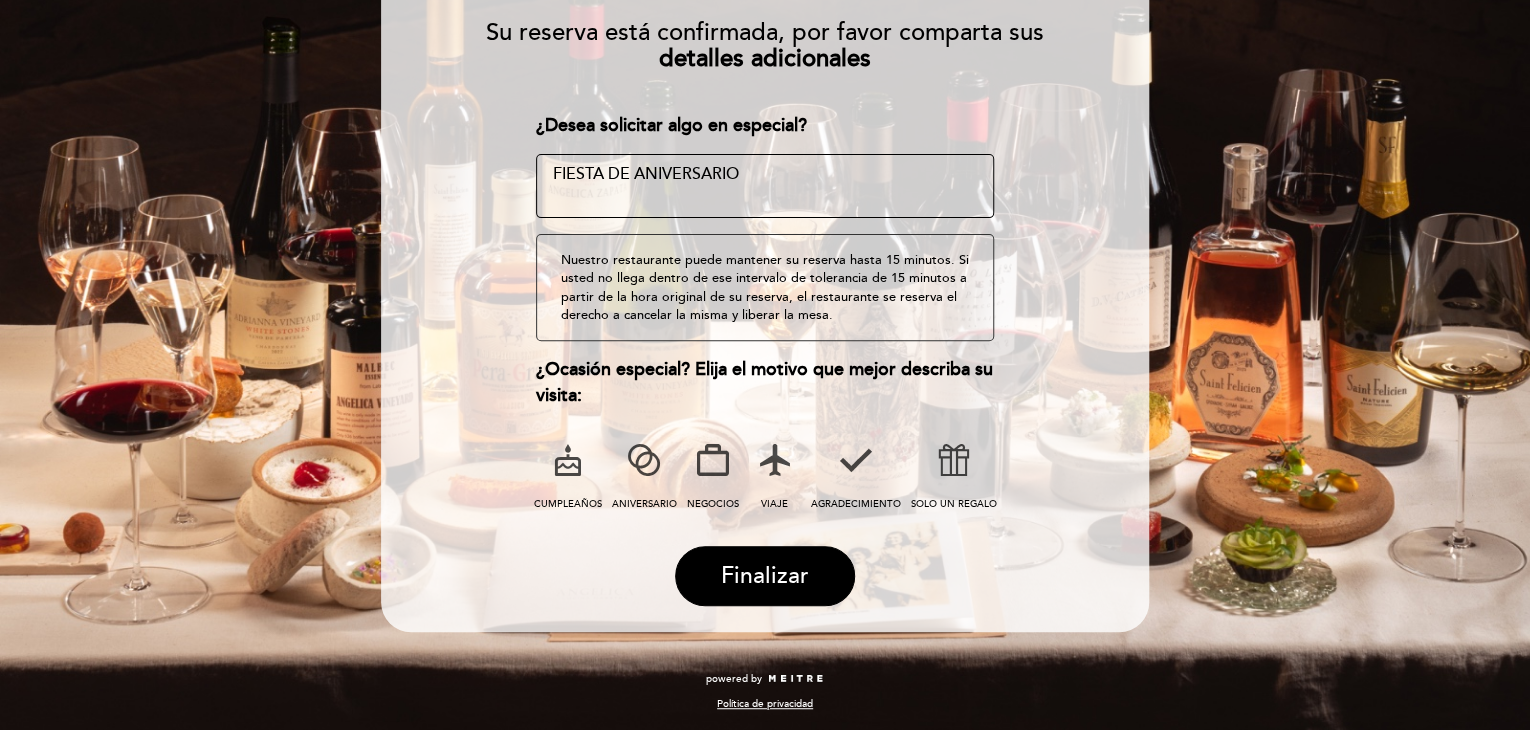 click on "Nuestro restaurante puede mantener su reserva hasta 15 minutos. Si usted no llega dentro de ese intervalo de tolerancia de 15 minutos a partir de la hora original de su reserva, el restaurante se reserva el derecho a cancelar la misma y liberar la mesa." at bounding box center (765, 287) 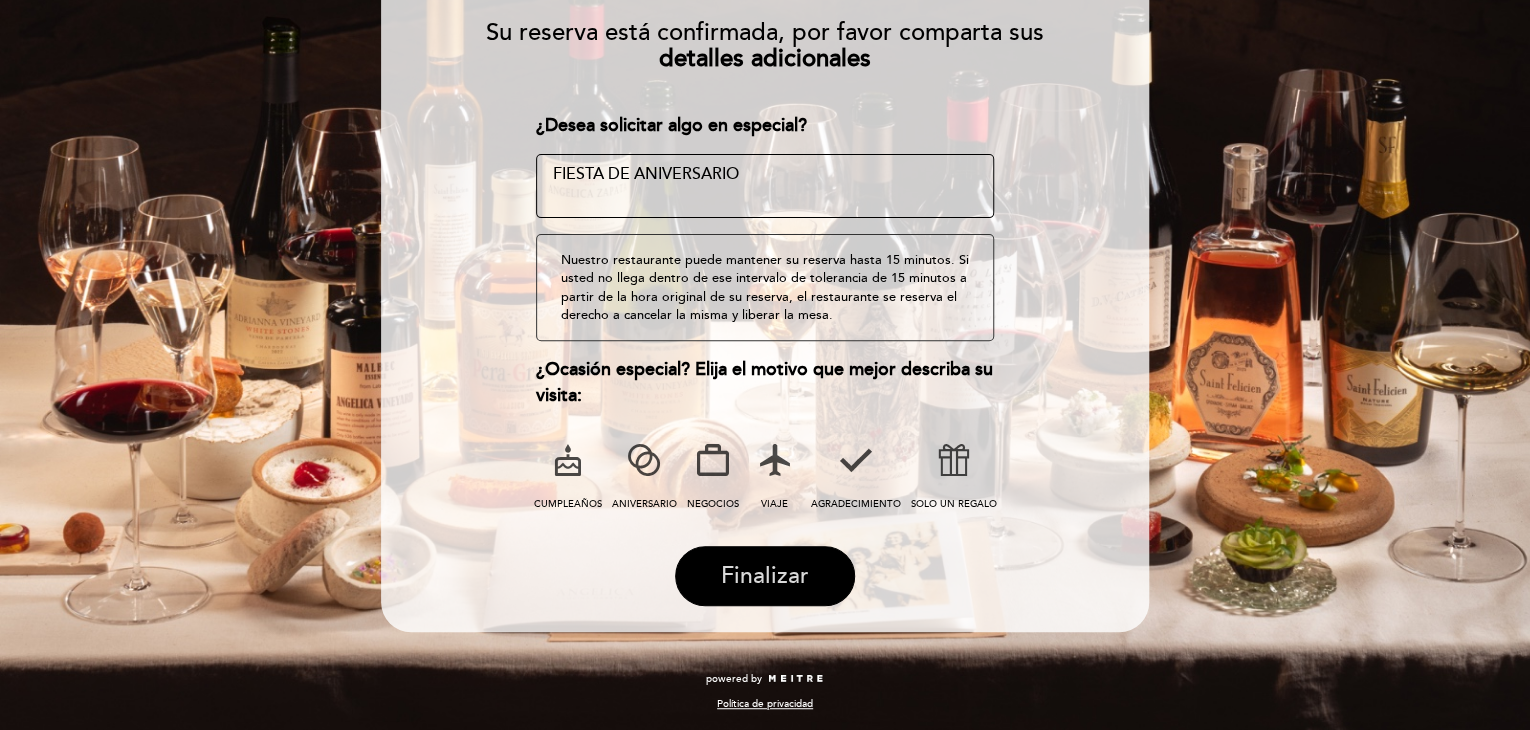 click on "Finalizar" at bounding box center (765, 576) 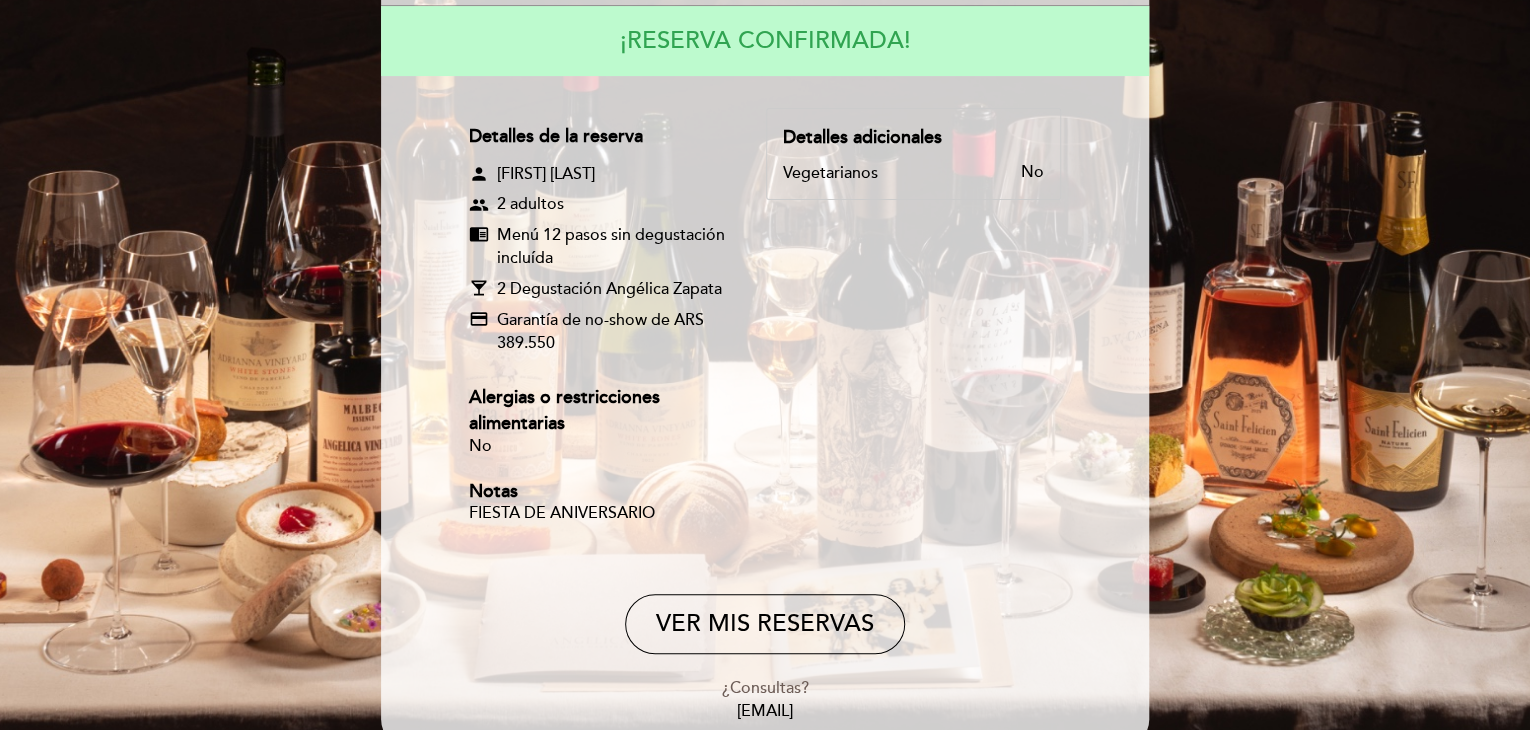 scroll, scrollTop: 200, scrollLeft: 0, axis: vertical 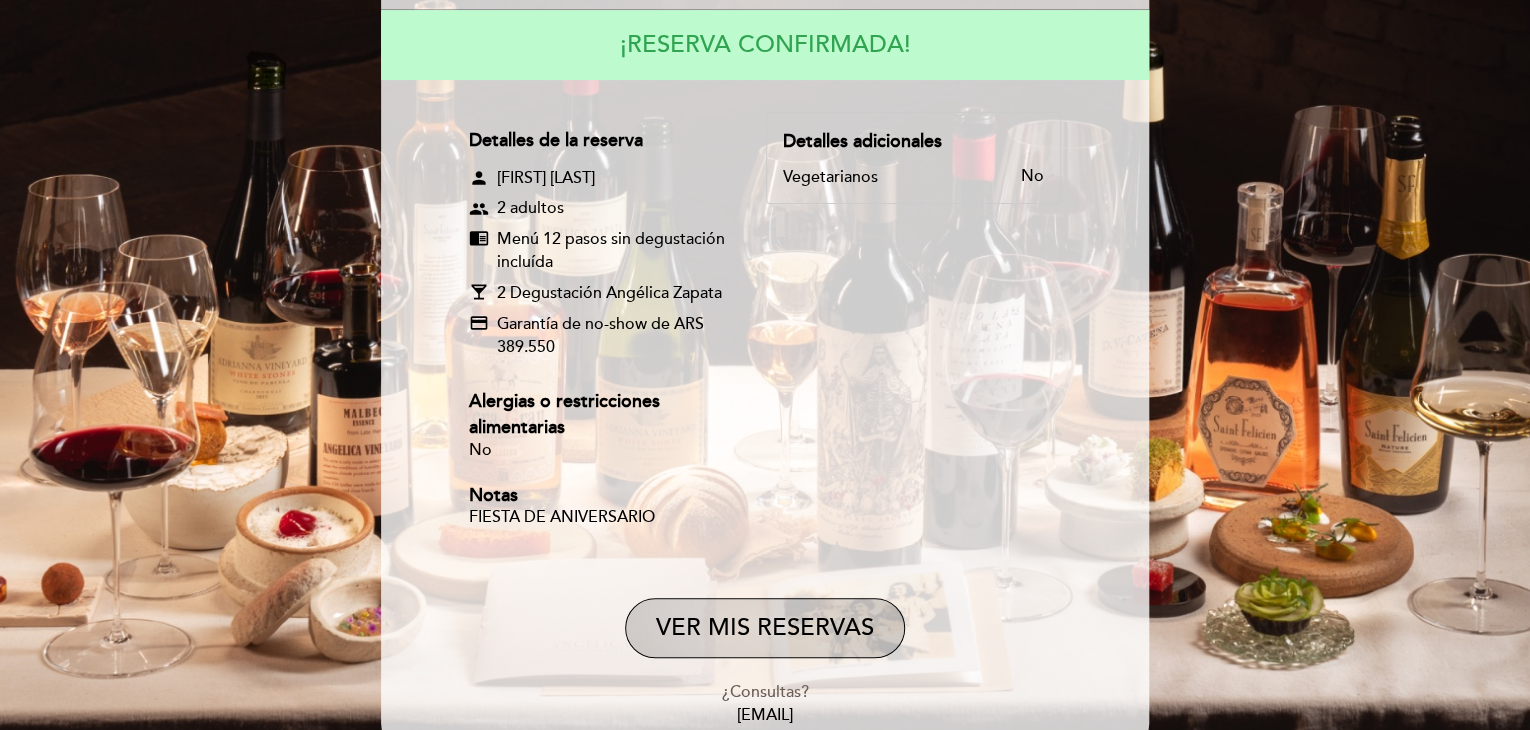 click on "VER MIS RESERVAS" at bounding box center [765, 628] 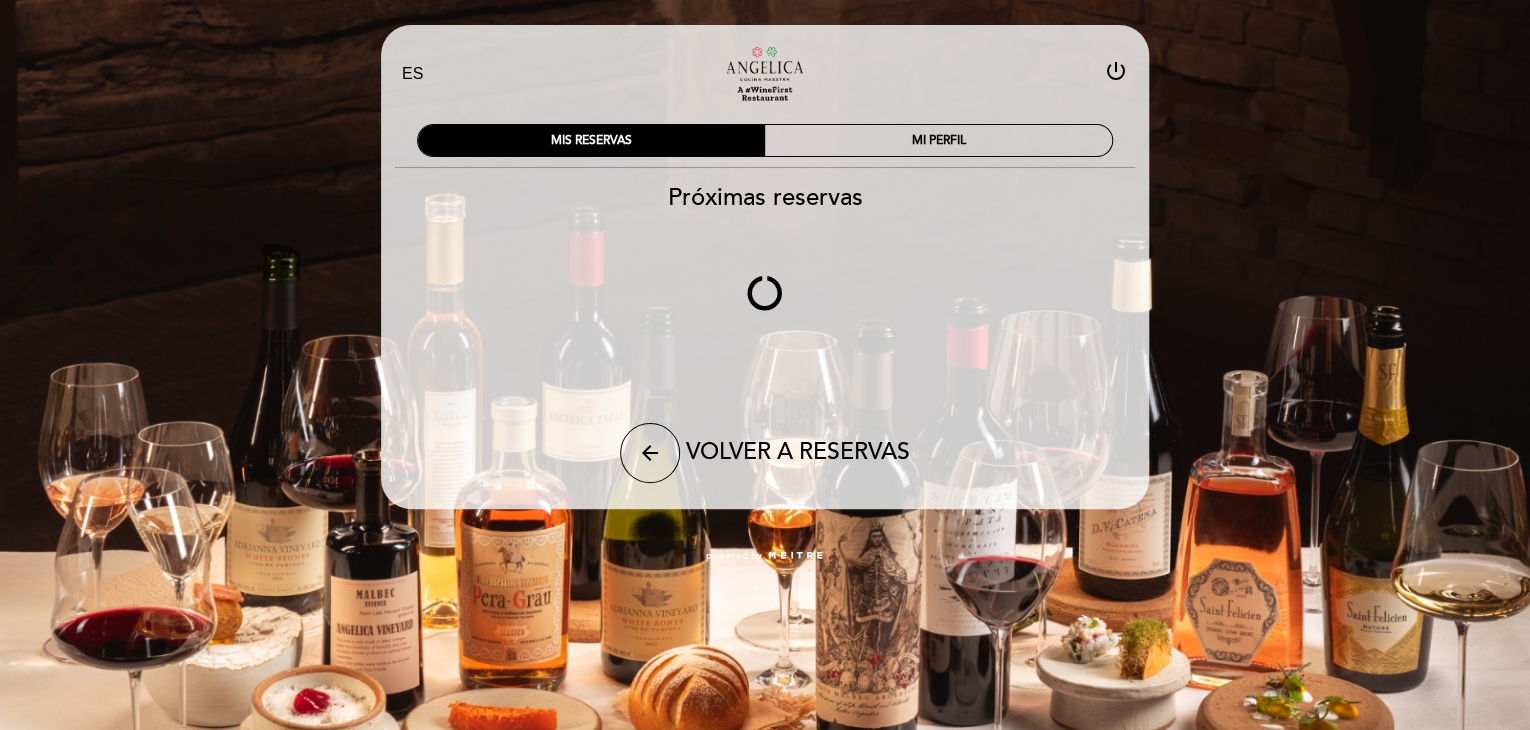 scroll, scrollTop: 0, scrollLeft: 0, axis: both 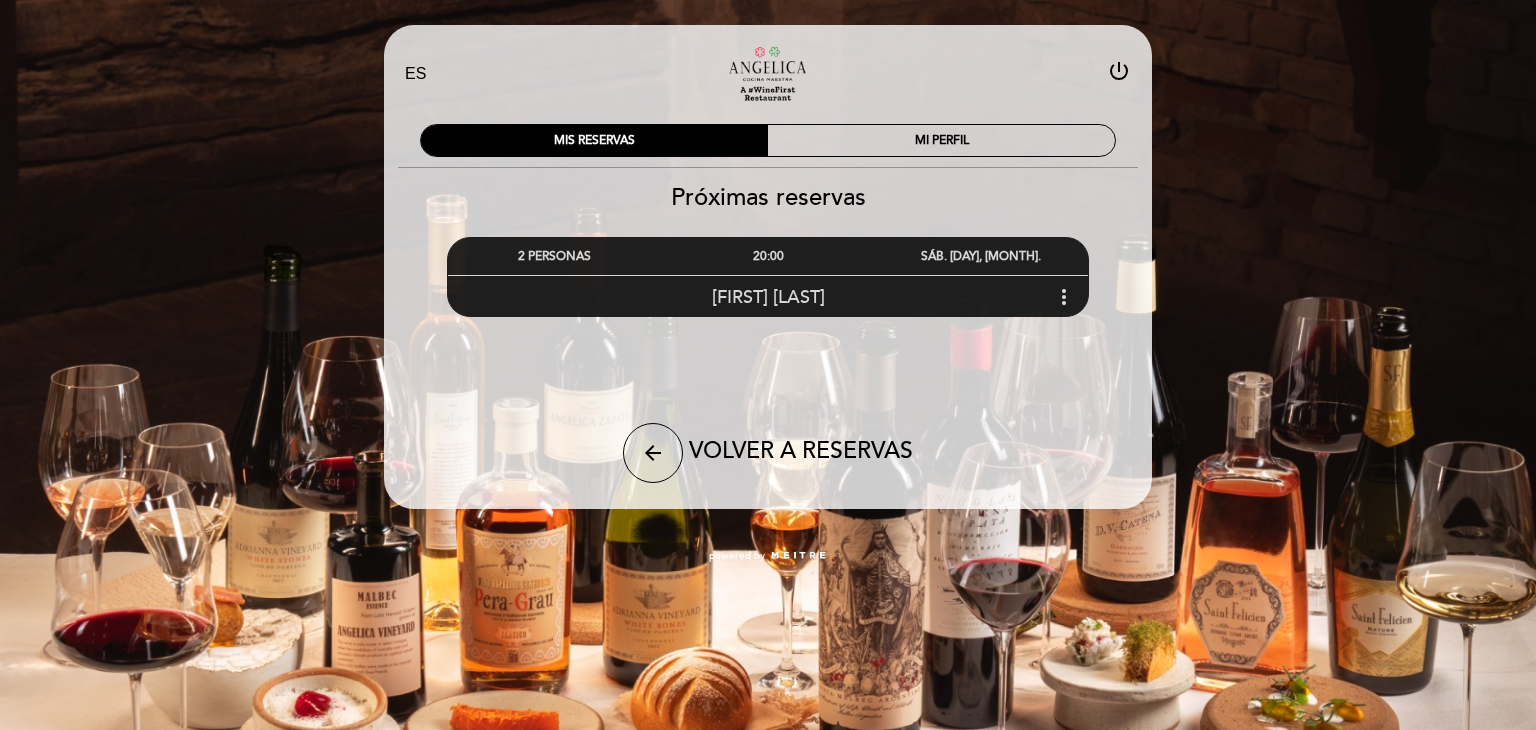 click on "[FIRST] [LAST]
more_vert" at bounding box center (768, 296) 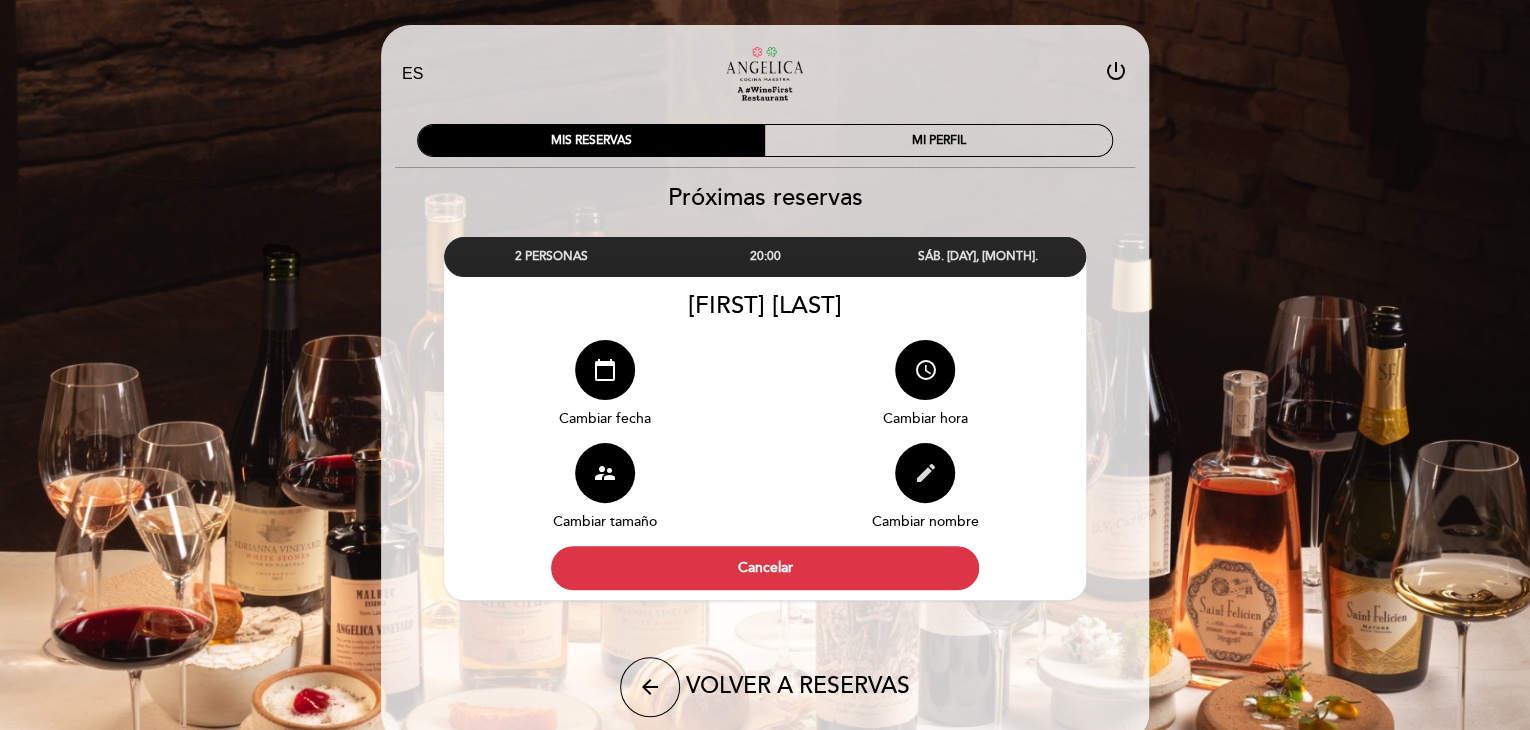 click on "edit" at bounding box center [925, 473] 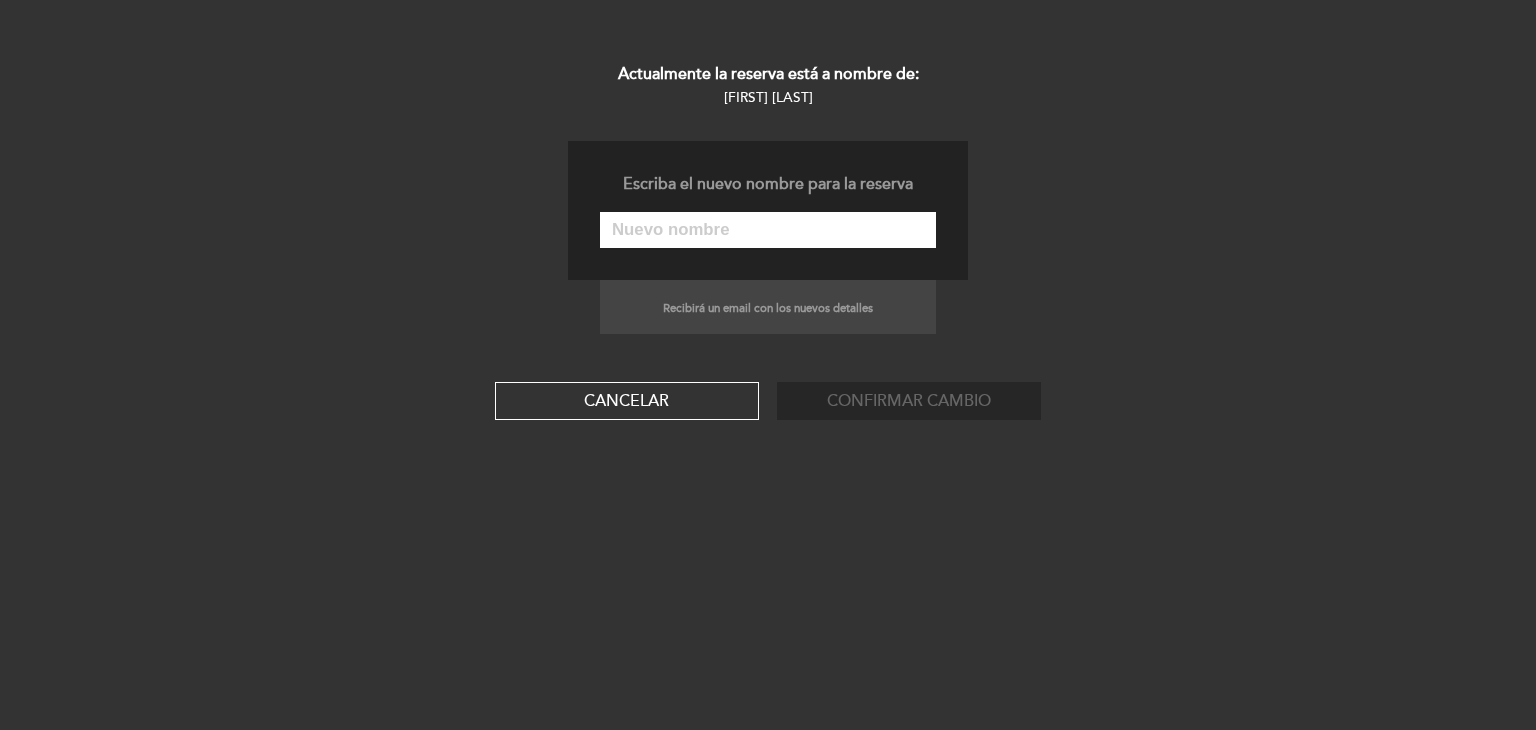 click at bounding box center (768, 230) 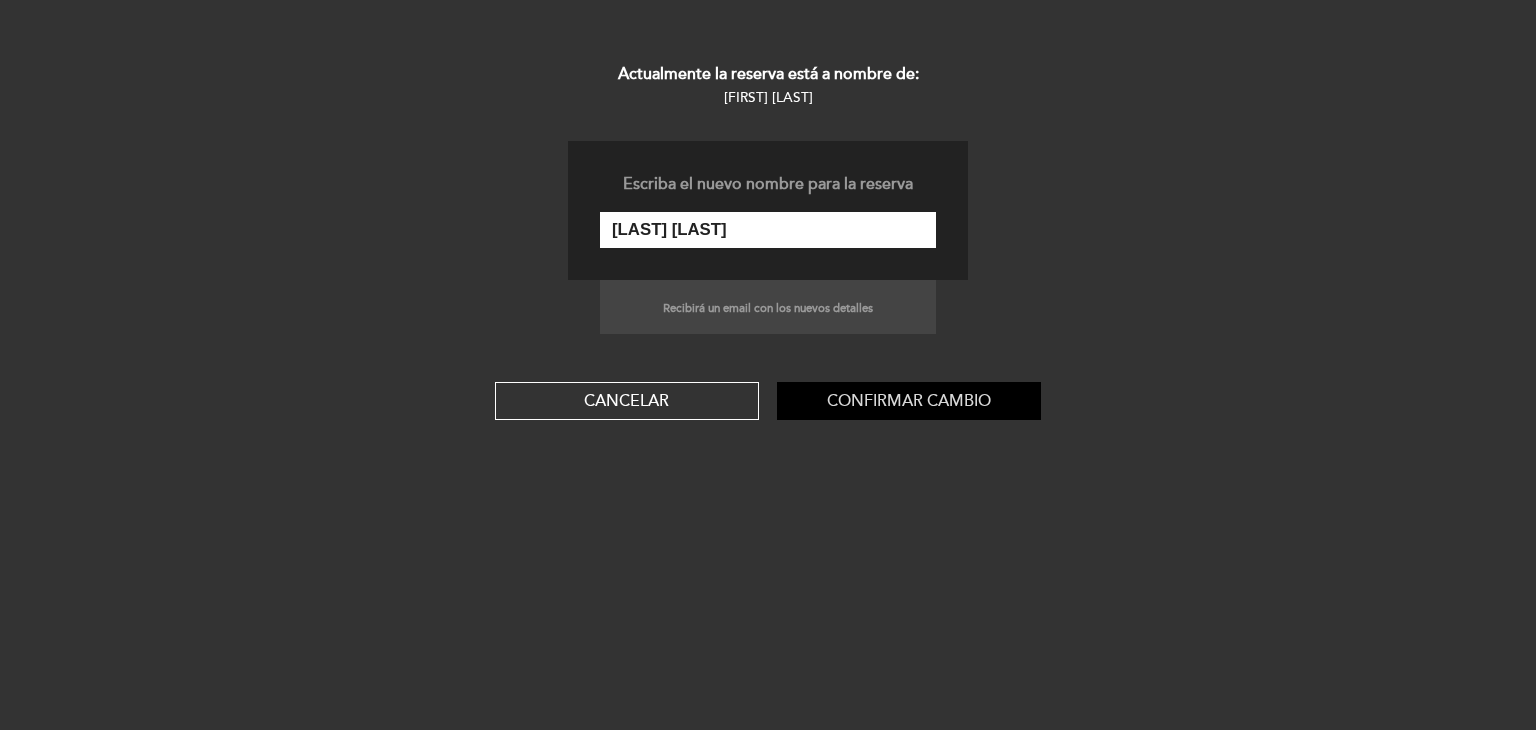 type on "[LAST] [LAST]" 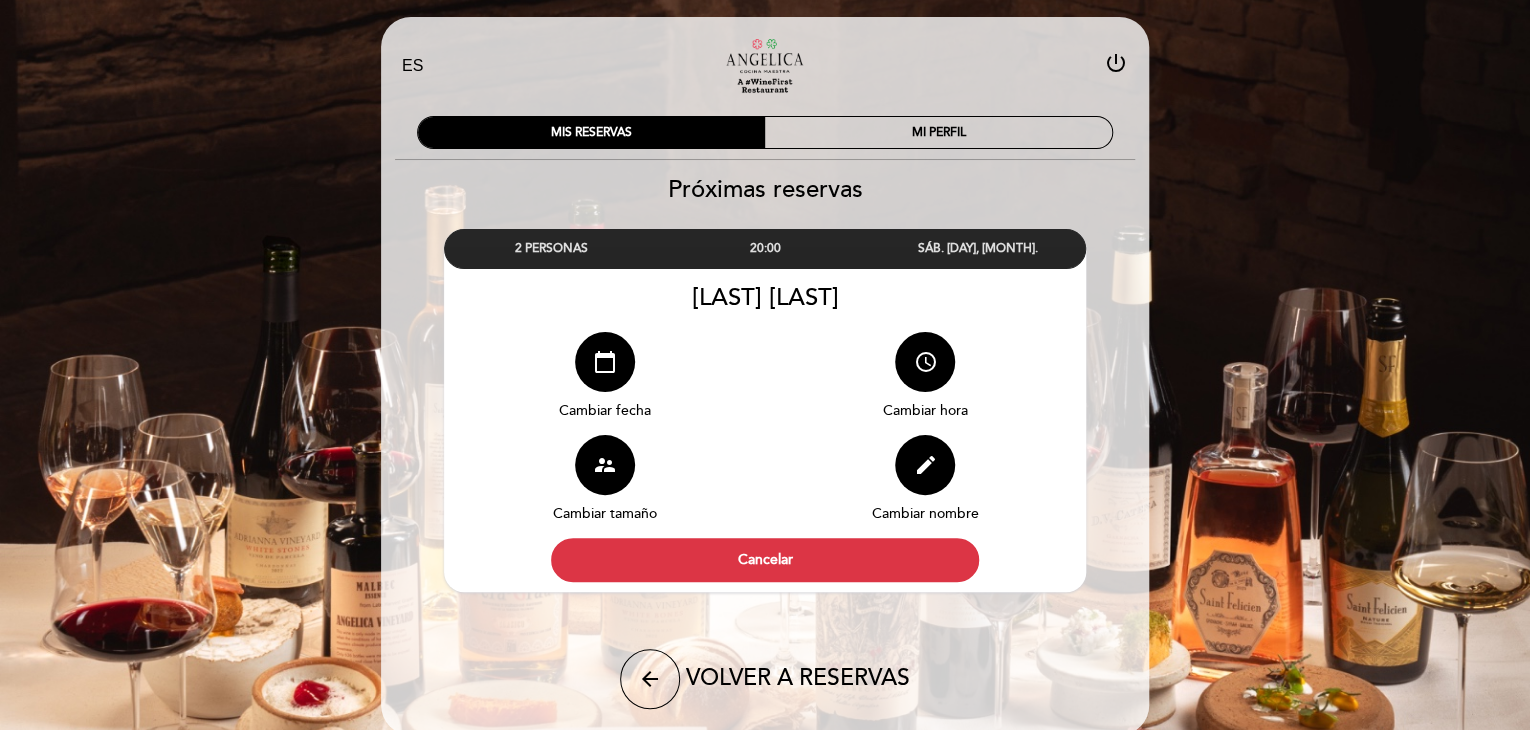 scroll, scrollTop: 0, scrollLeft: 0, axis: both 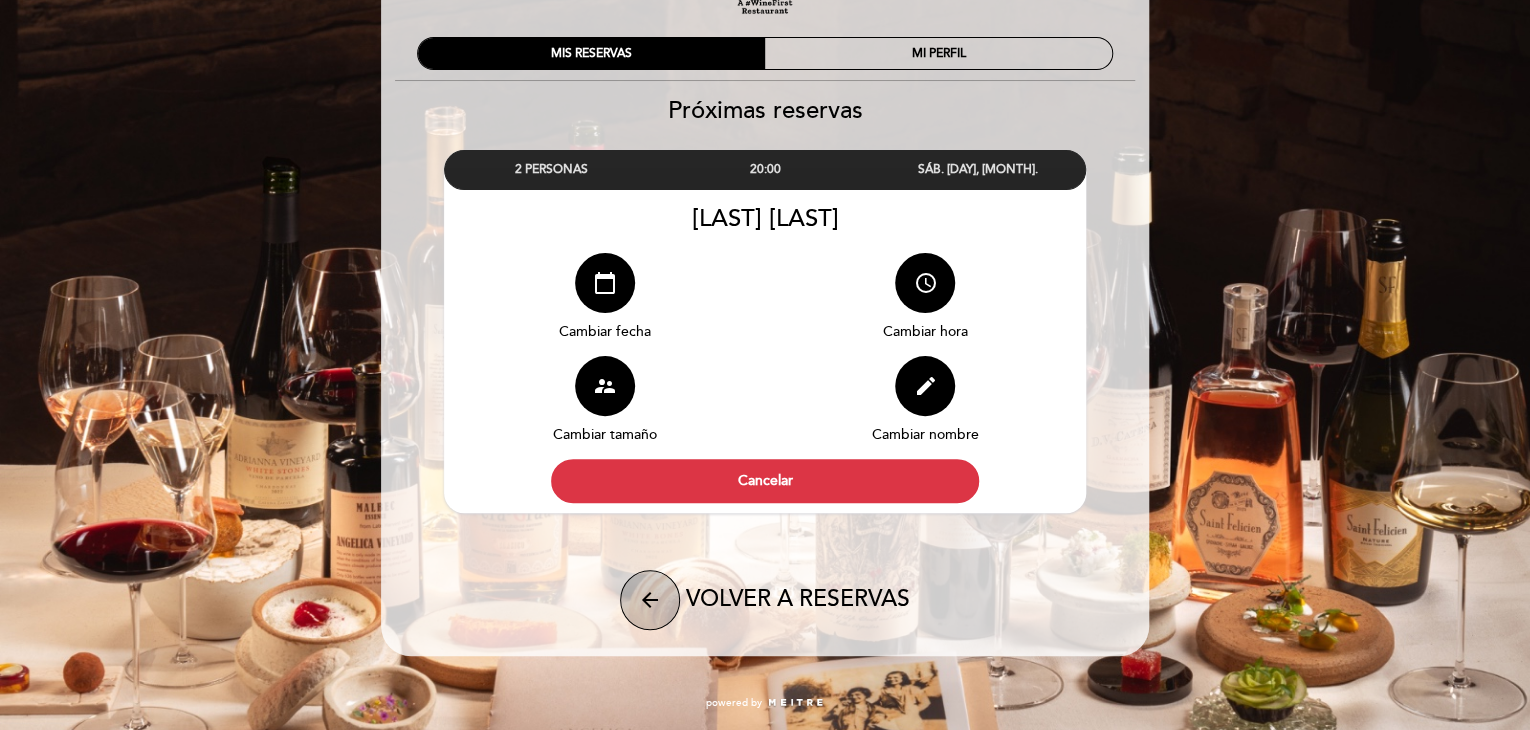 click on "arrow_back" at bounding box center (650, 600) 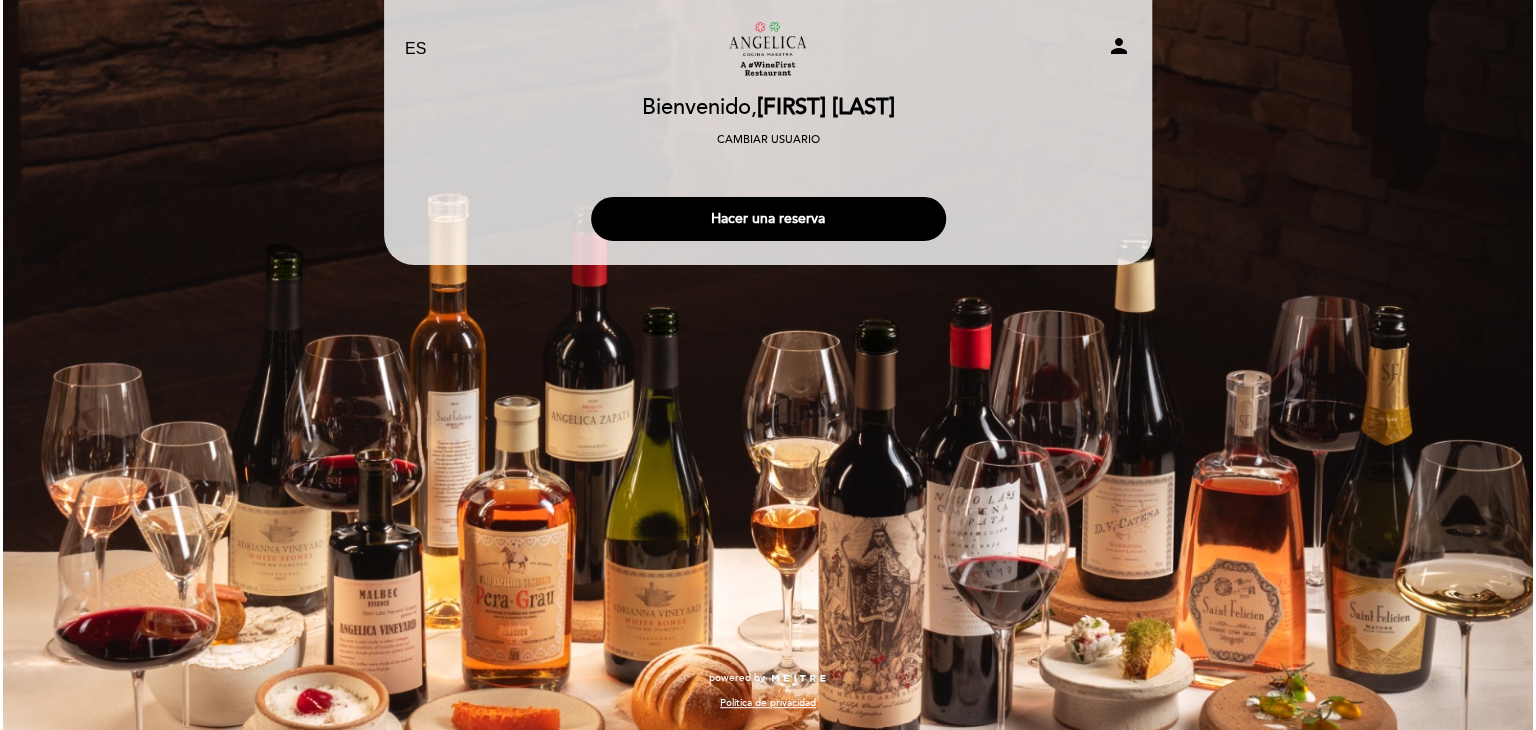 scroll, scrollTop: 0, scrollLeft: 0, axis: both 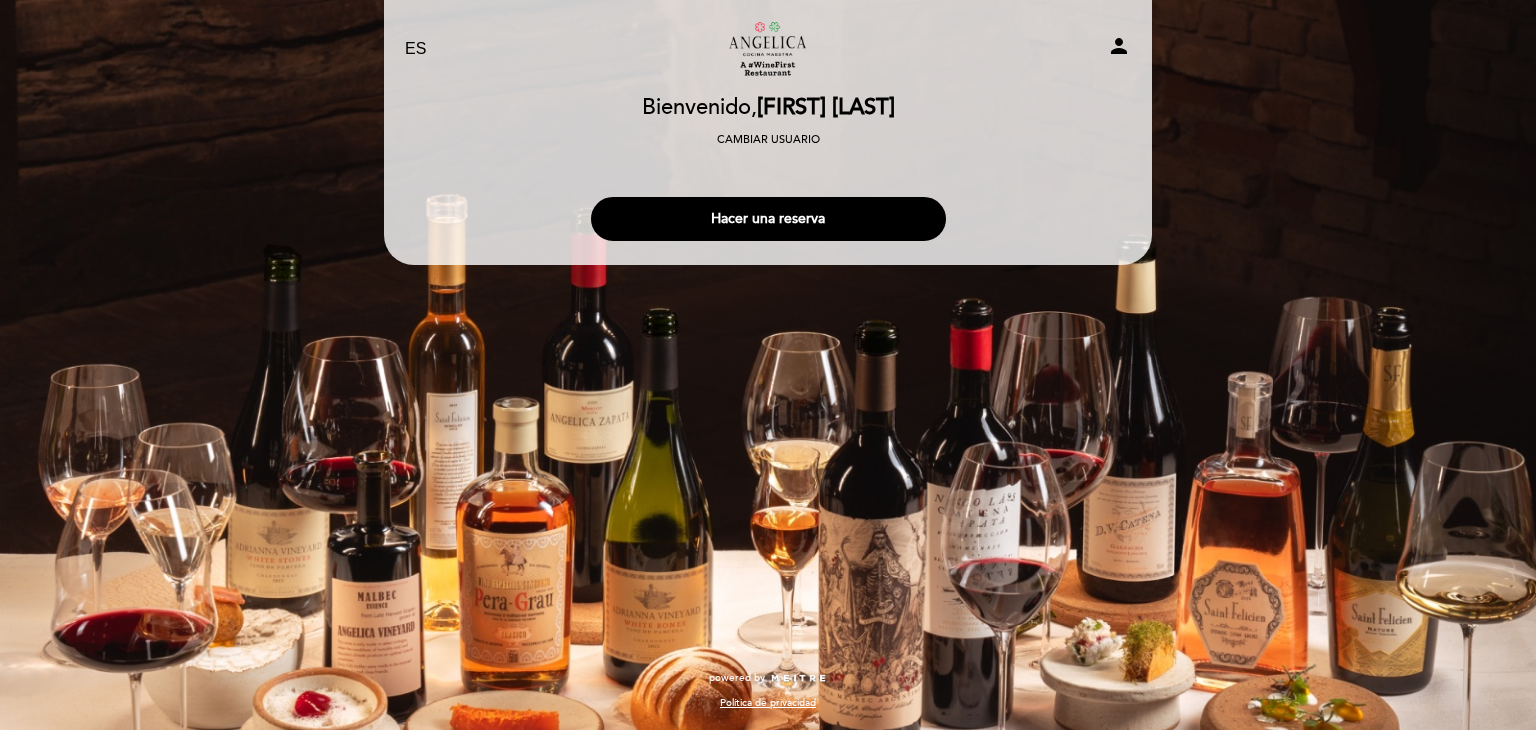 click on "EN
ES
PT
Restaurante Angélica Cocina Maestra
person
Bienvenido
Bienvenido,  [FIRST] [LAST]
Cambiar usuario
Hacer una reserva
Escoja cantidad de  comensales 1 2 3 4" at bounding box center [768, 365] 